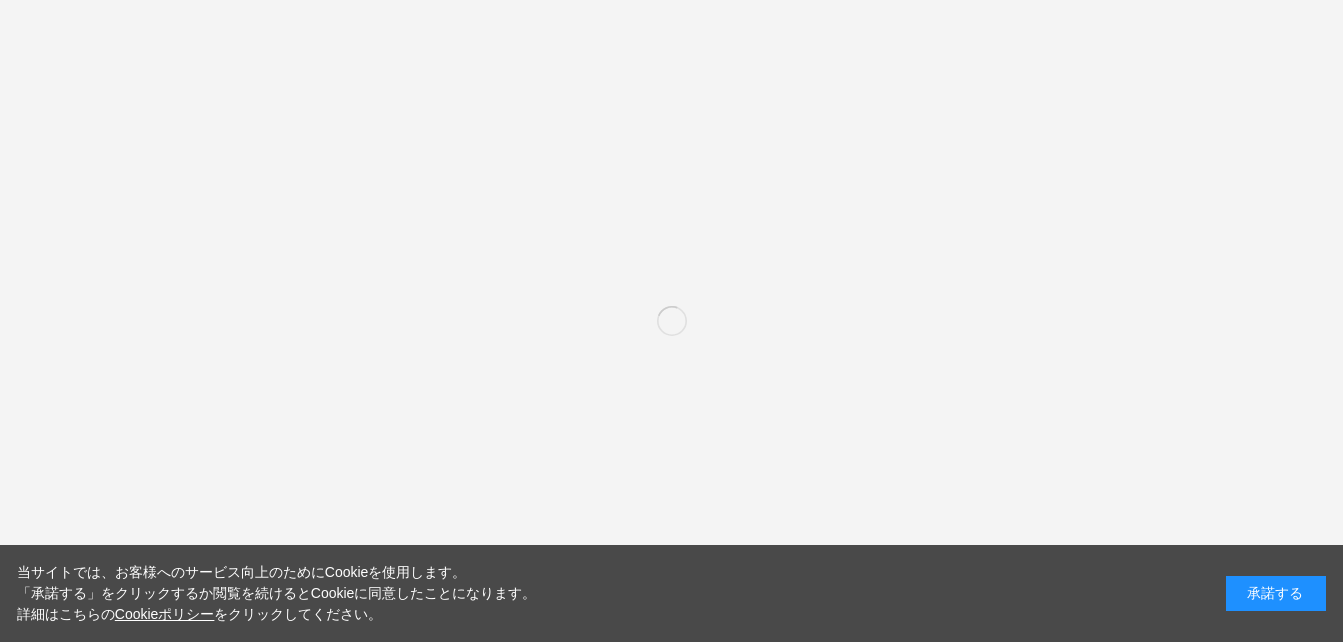 scroll, scrollTop: 0, scrollLeft: 0, axis: both 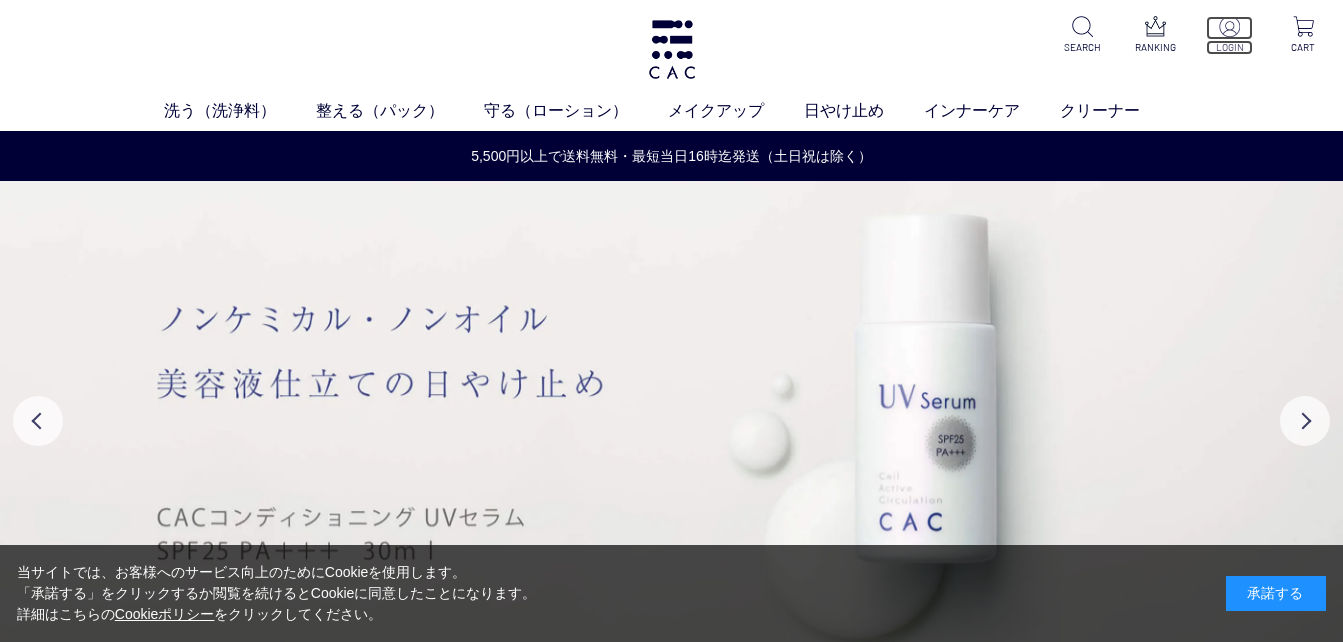 click at bounding box center (1229, 26) 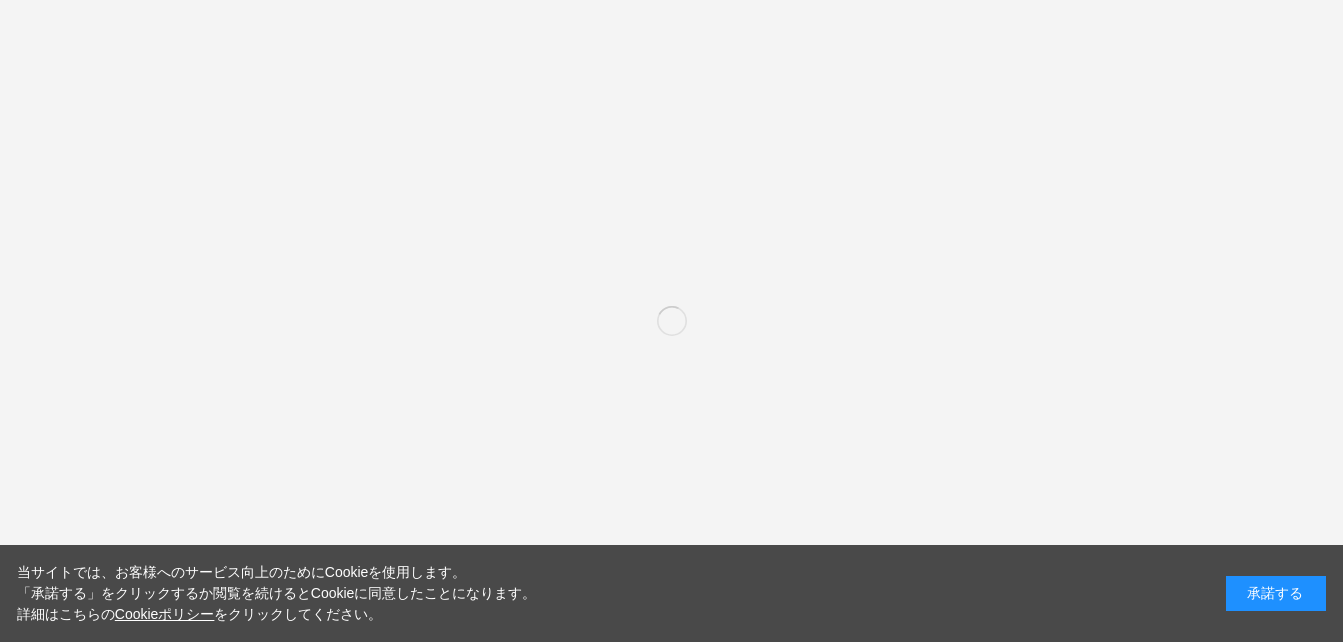 scroll, scrollTop: 0, scrollLeft: 0, axis: both 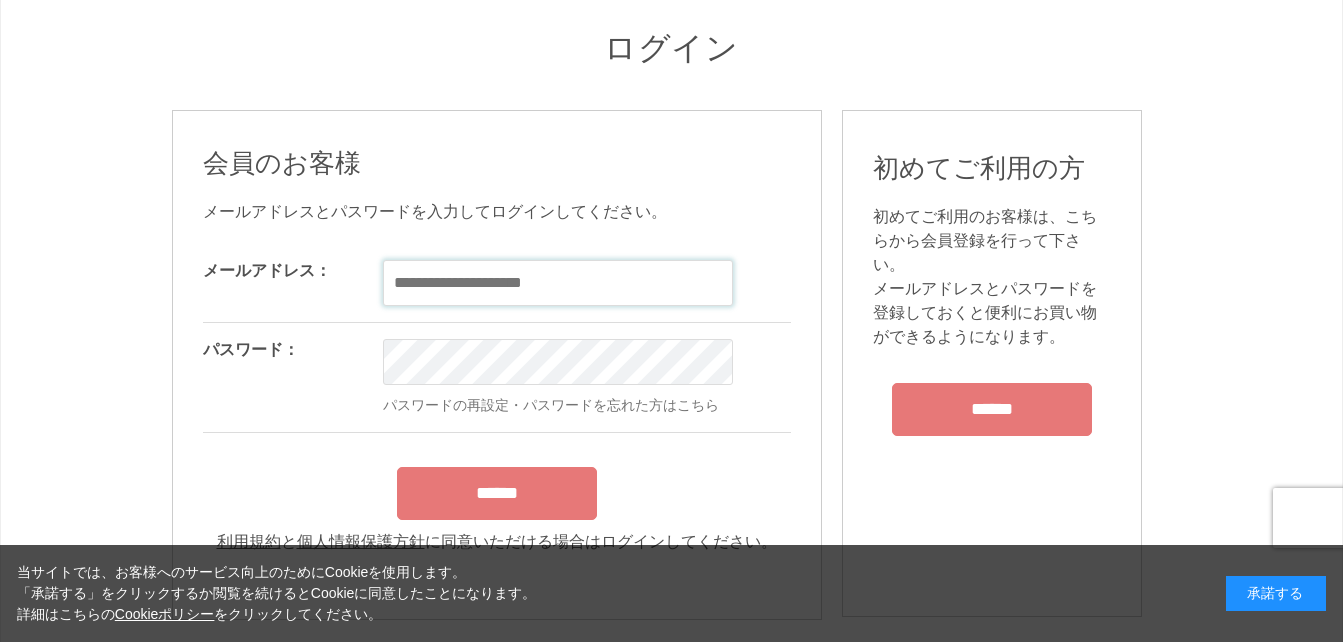 click at bounding box center [558, 283] 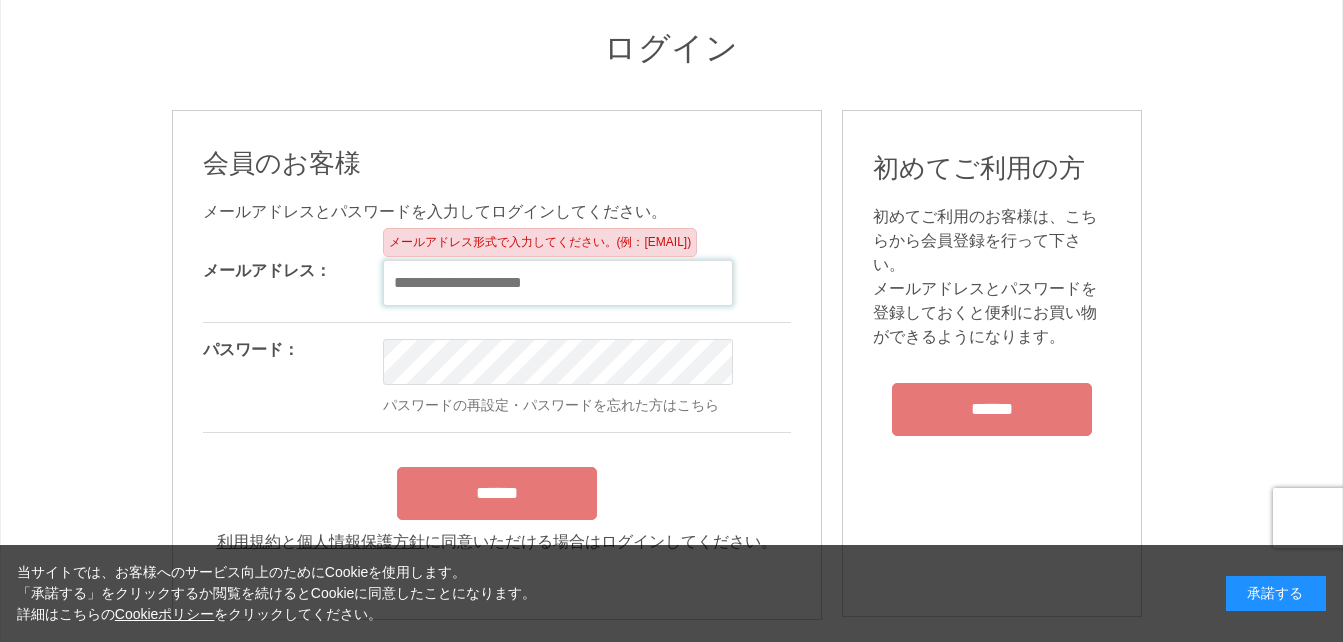 type on "**********" 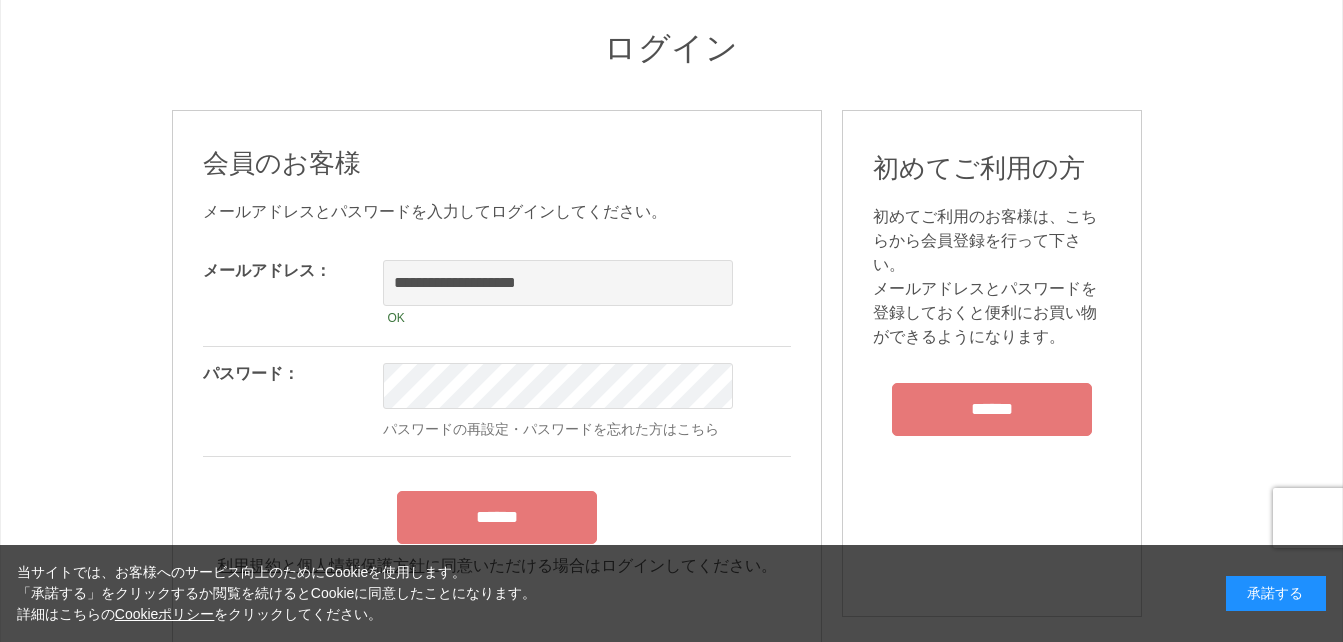 click on "******" at bounding box center (497, 512) 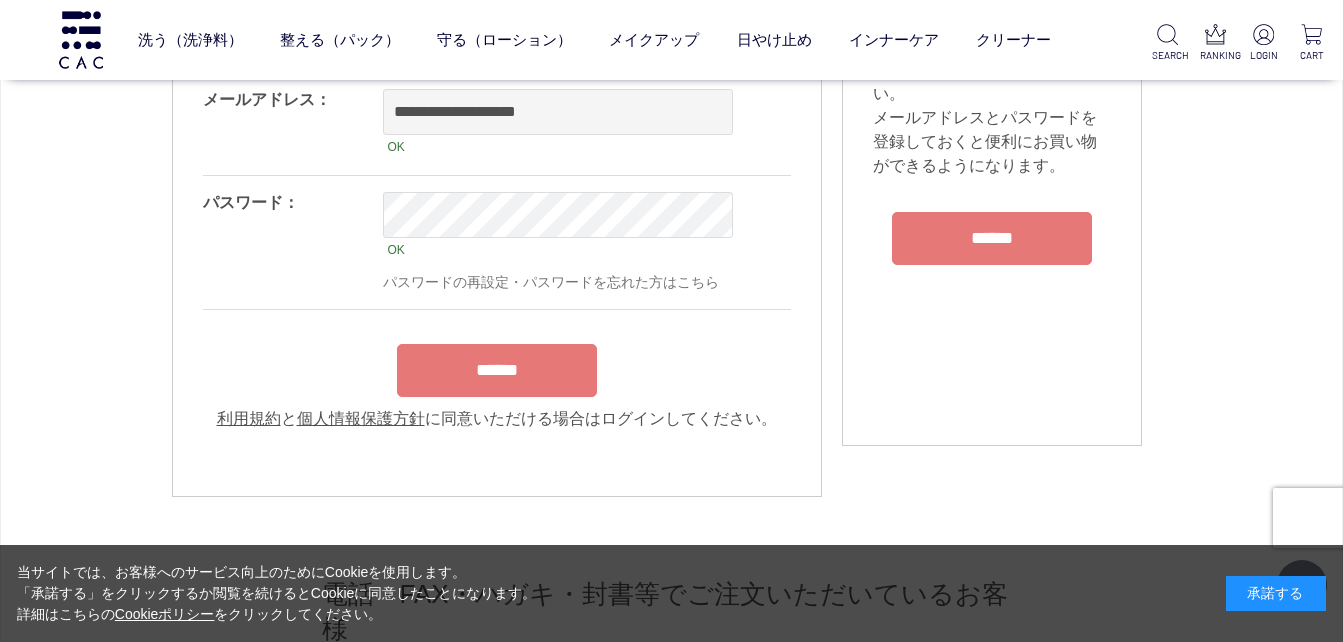 scroll, scrollTop: 242, scrollLeft: 0, axis: vertical 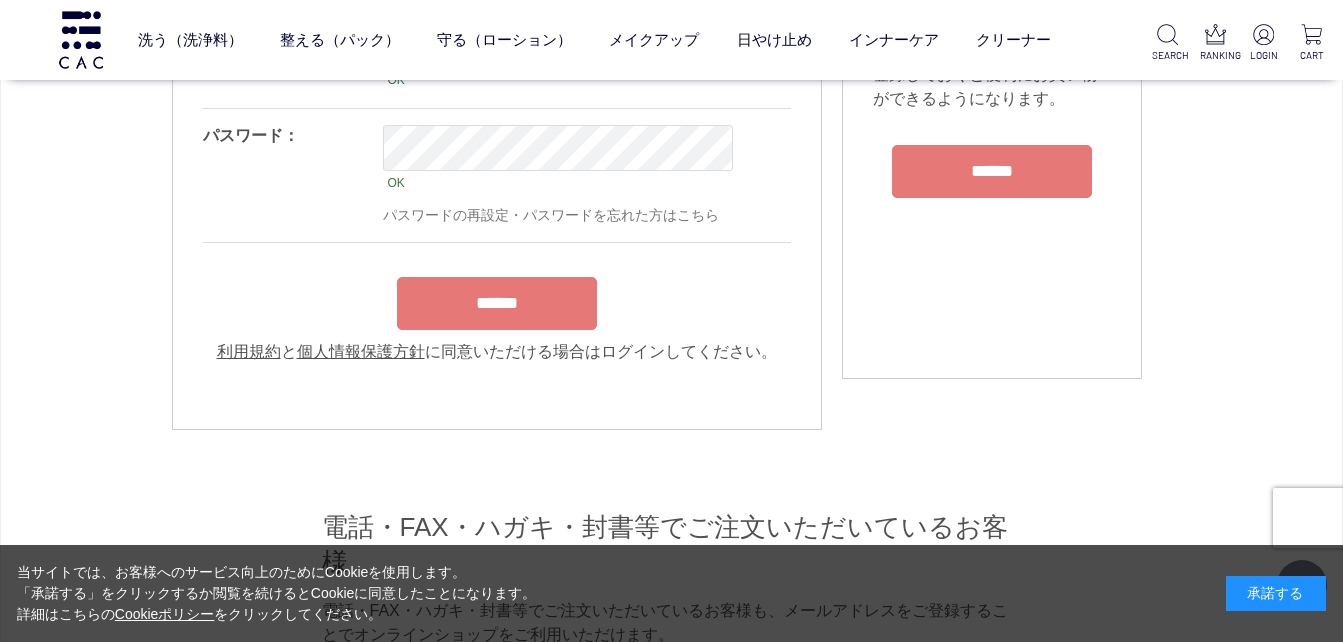 click on "******" at bounding box center (497, 303) 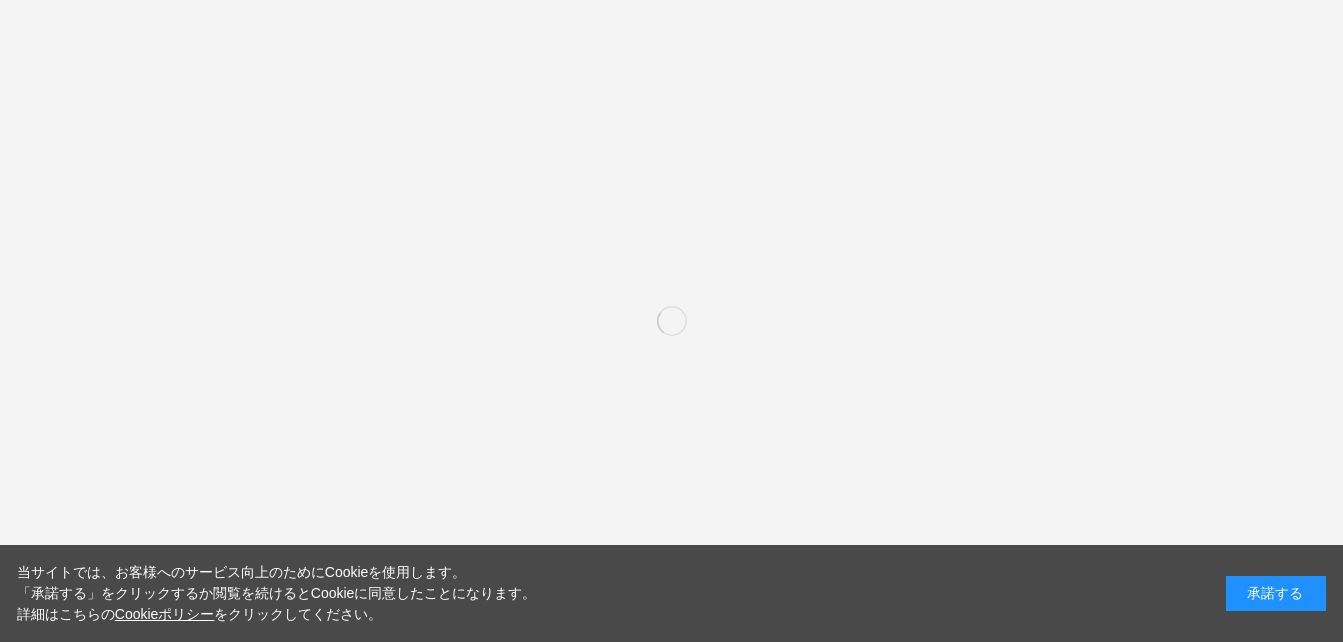 scroll, scrollTop: 0, scrollLeft: 0, axis: both 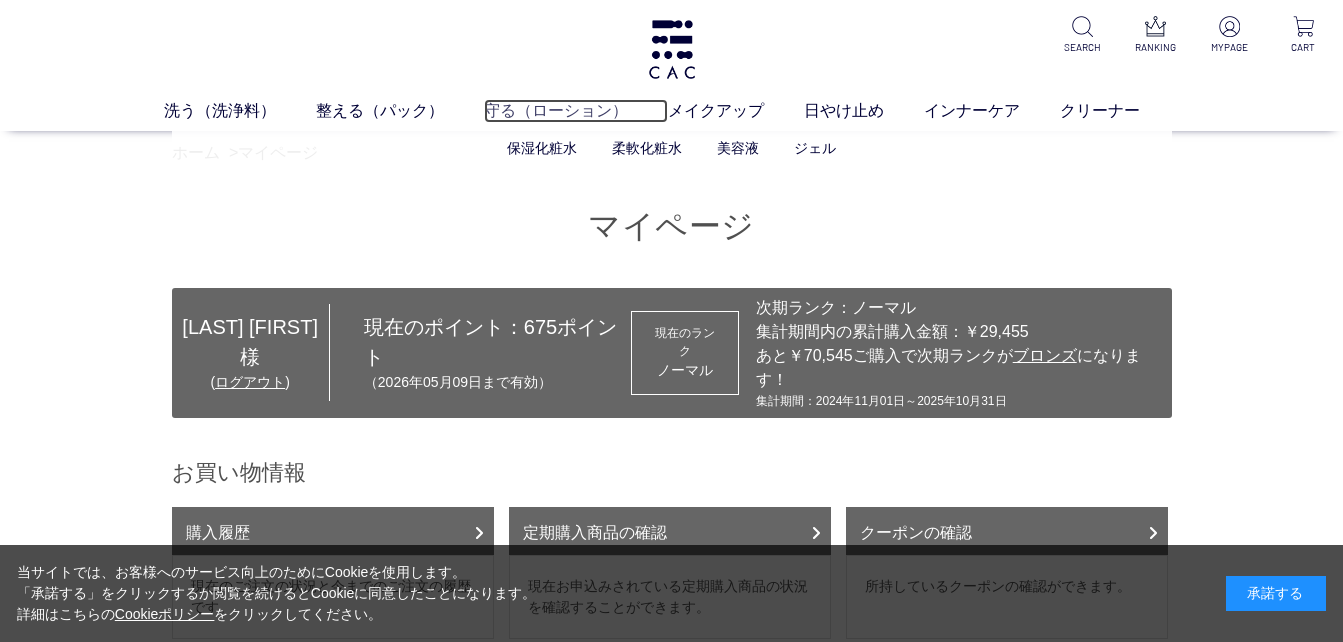 click on "守る（ローション）" at bounding box center (576, 111) 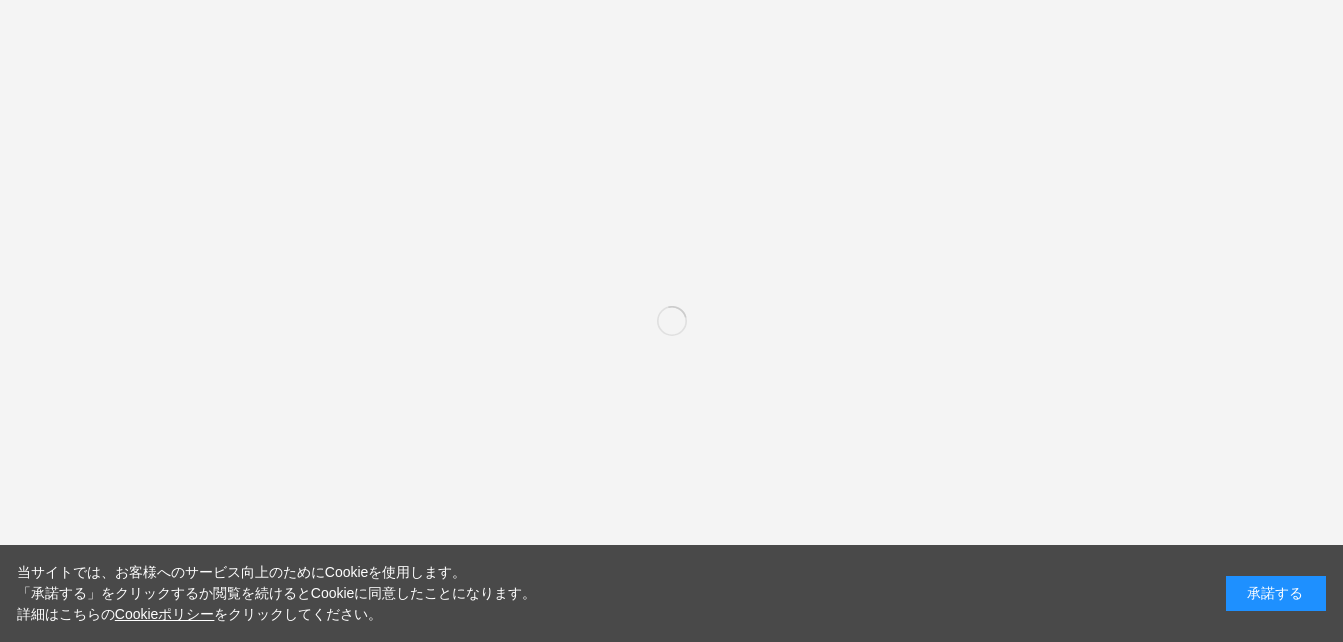 scroll, scrollTop: 0, scrollLeft: 0, axis: both 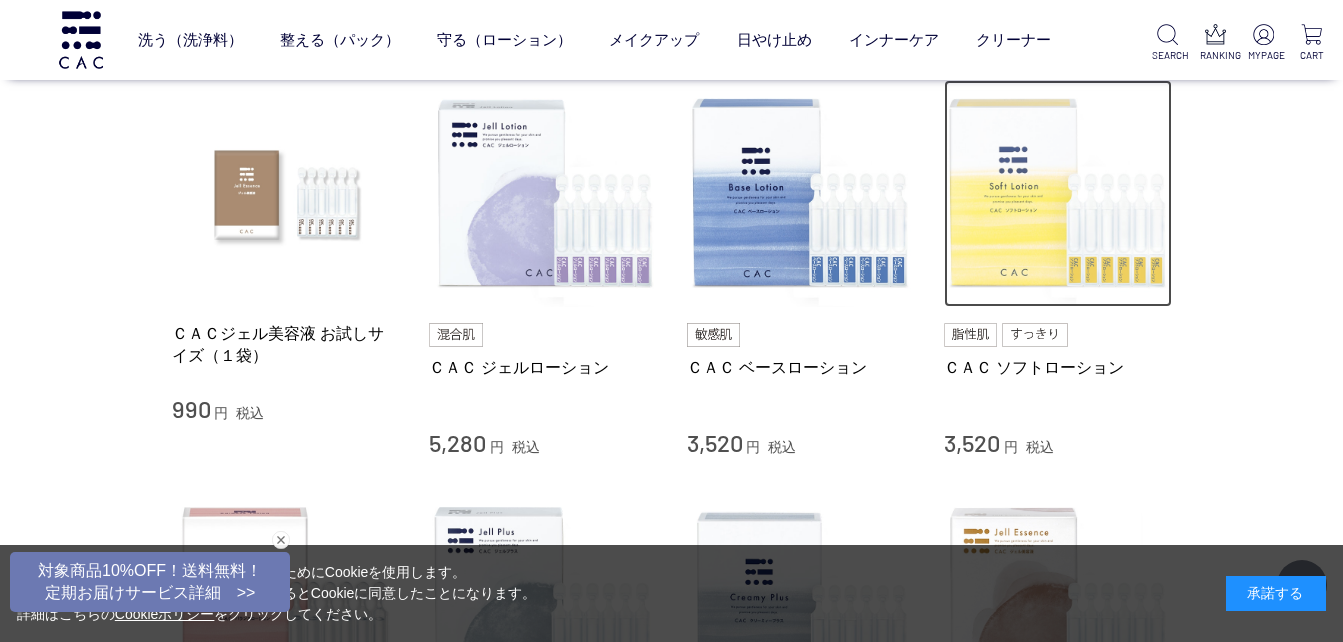 click at bounding box center [1058, 194] 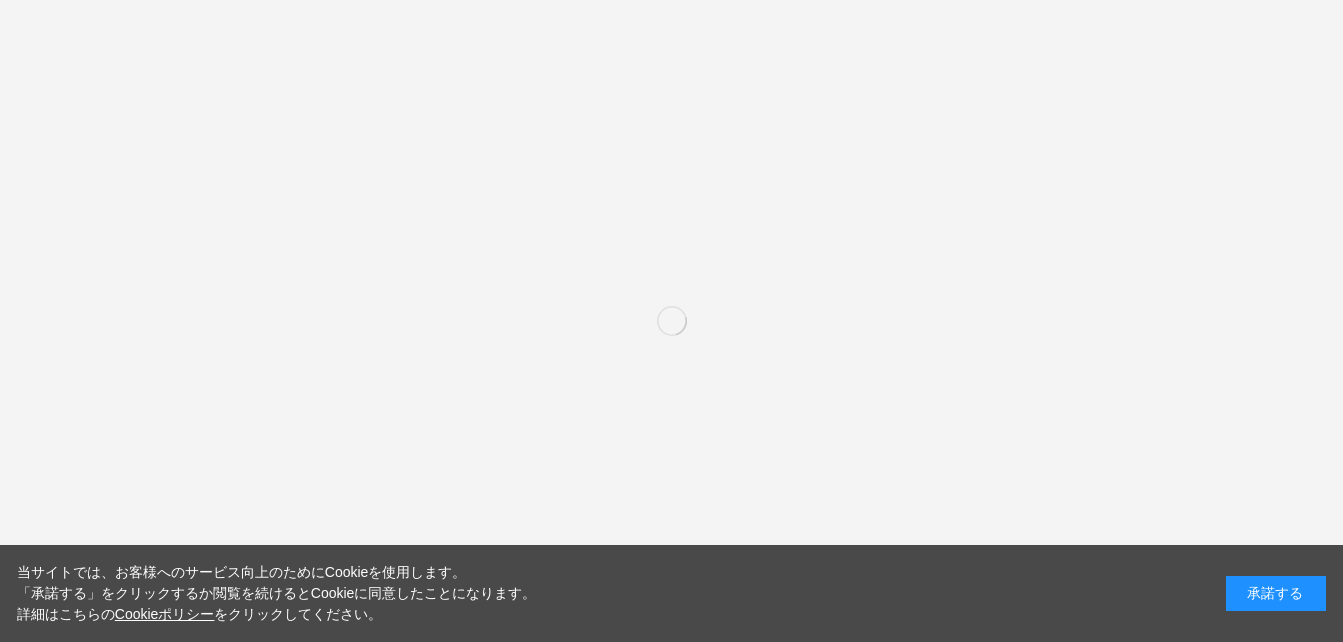 scroll, scrollTop: 0, scrollLeft: 0, axis: both 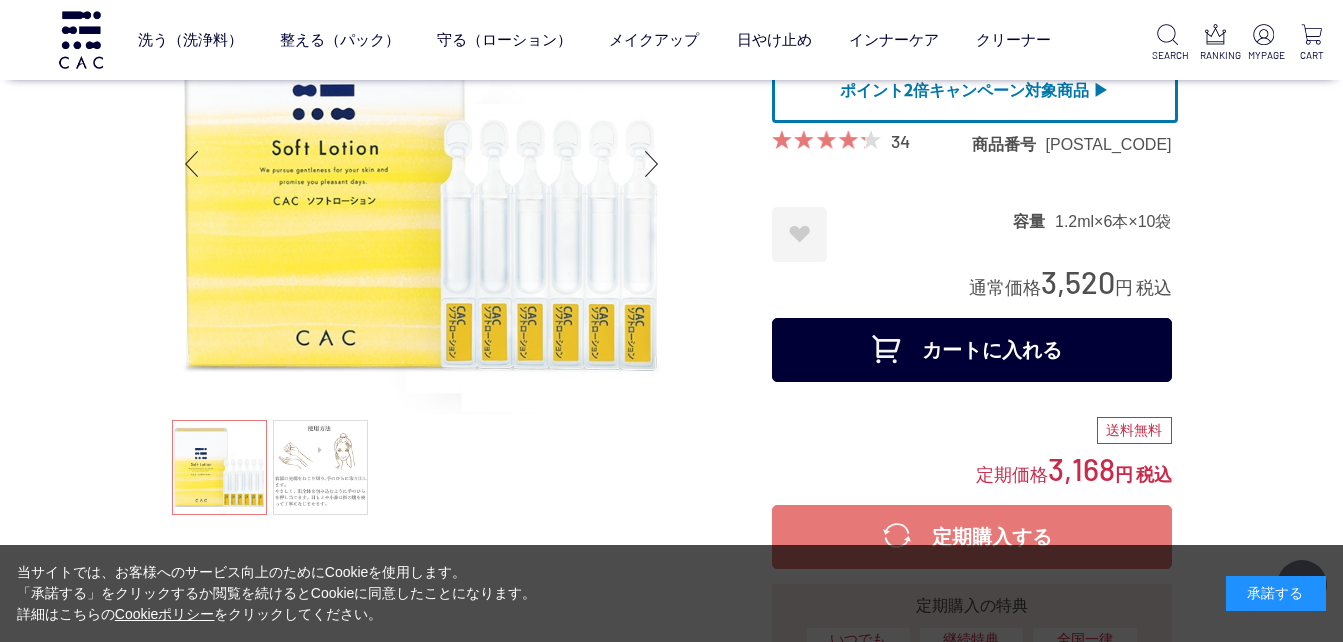 click on "カートに入れる" at bounding box center (972, 350) 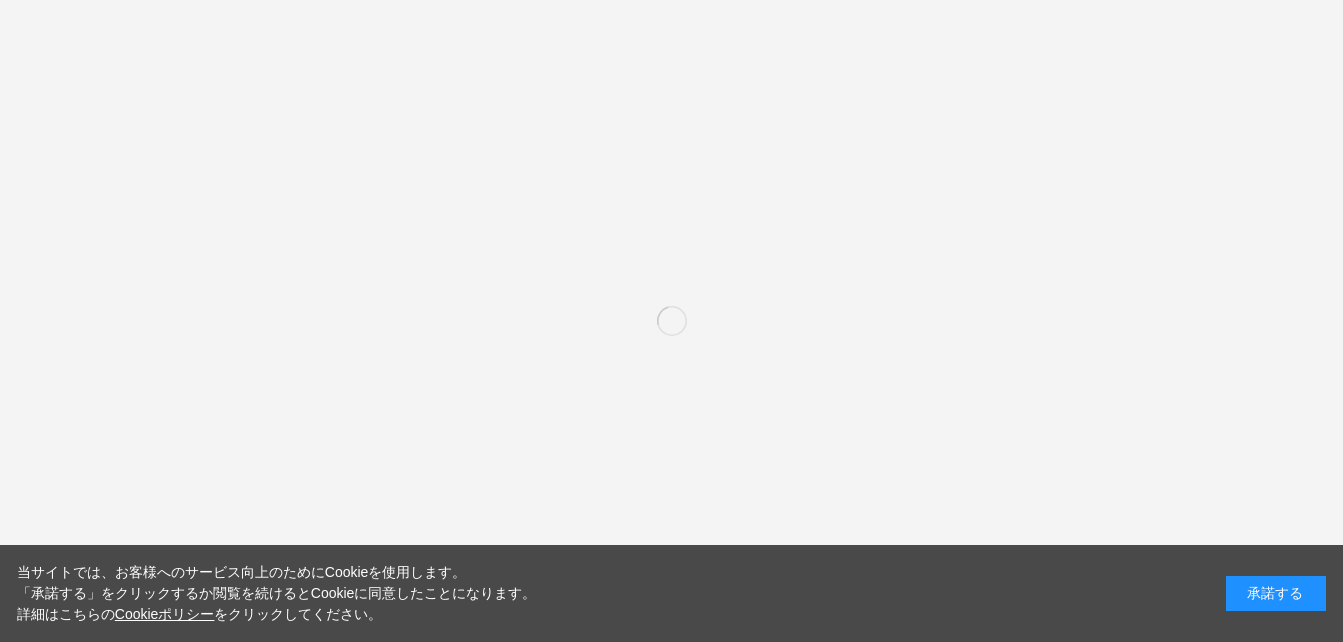 scroll, scrollTop: 0, scrollLeft: 0, axis: both 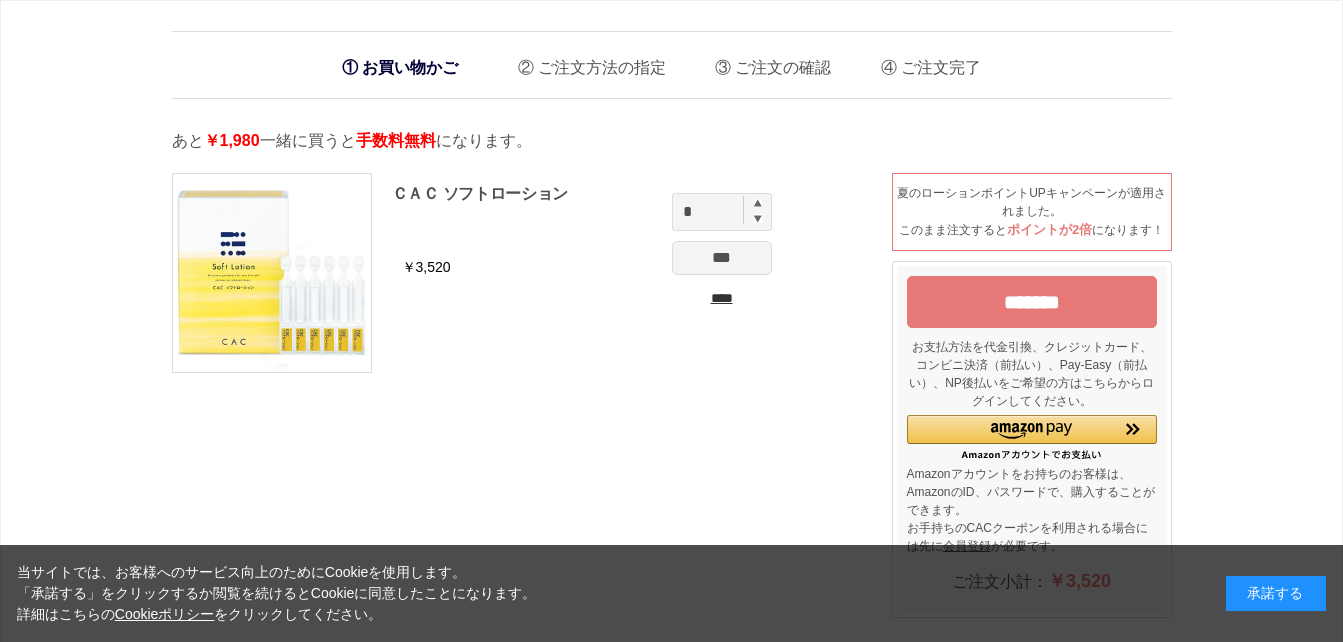 click at bounding box center [758, 218] 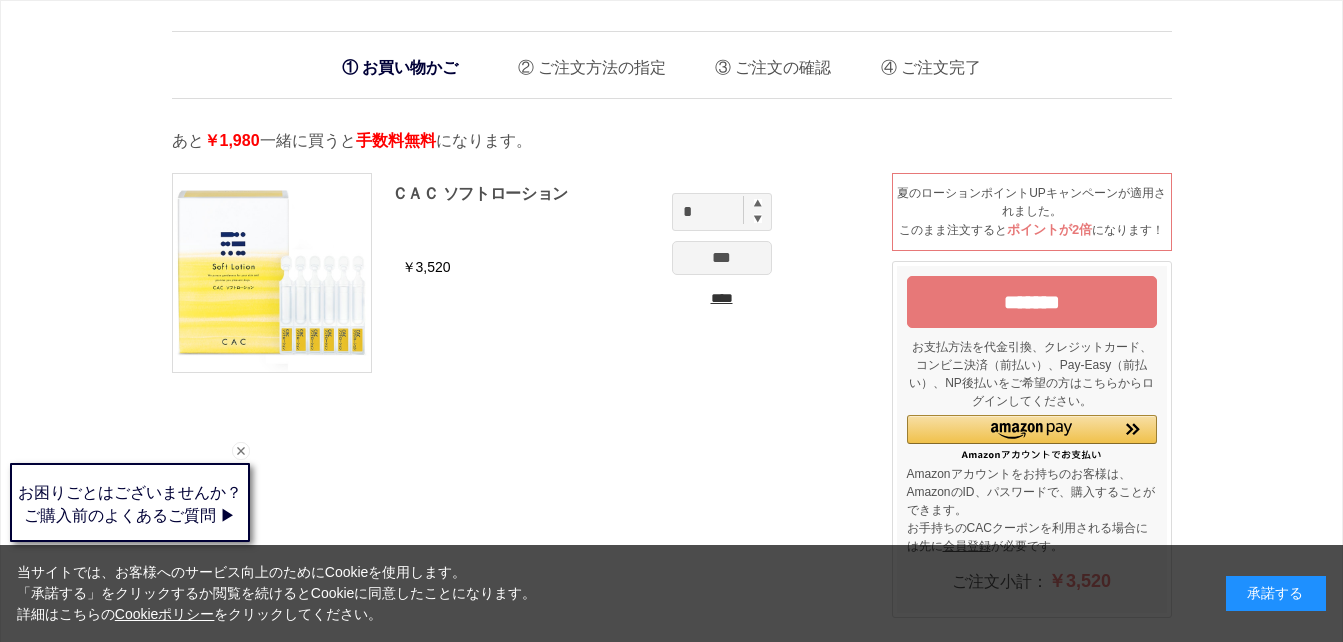click at bounding box center [758, 203] 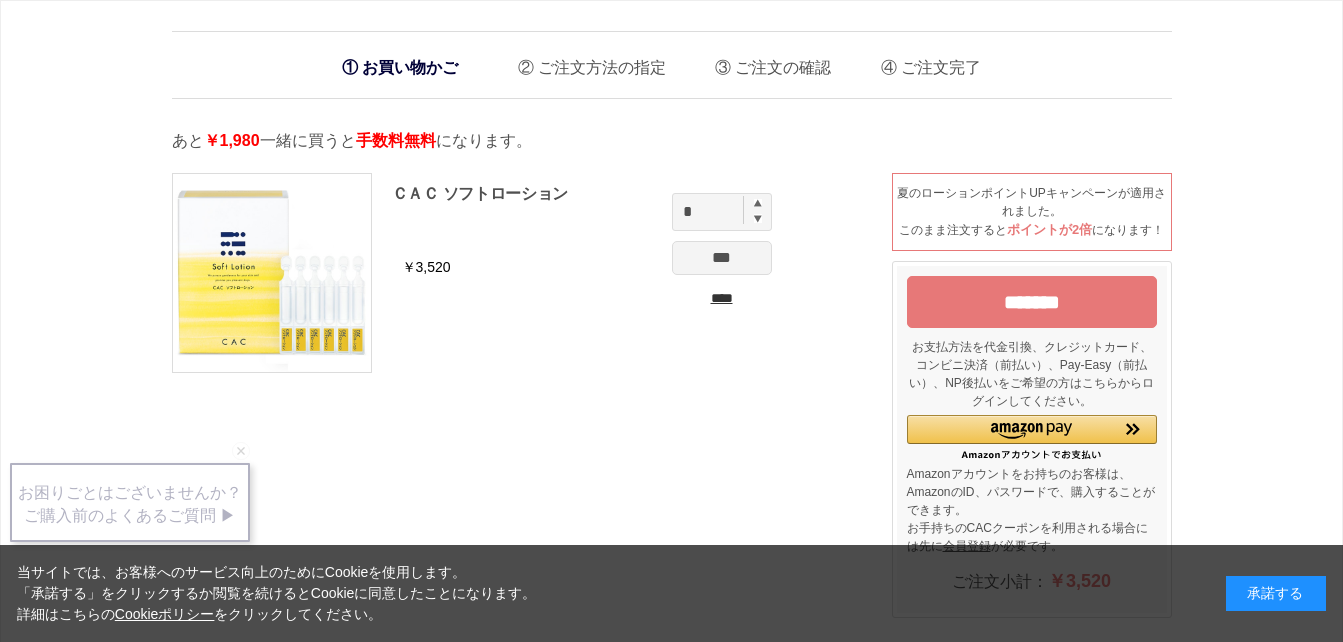 click on "***" at bounding box center (722, 258) 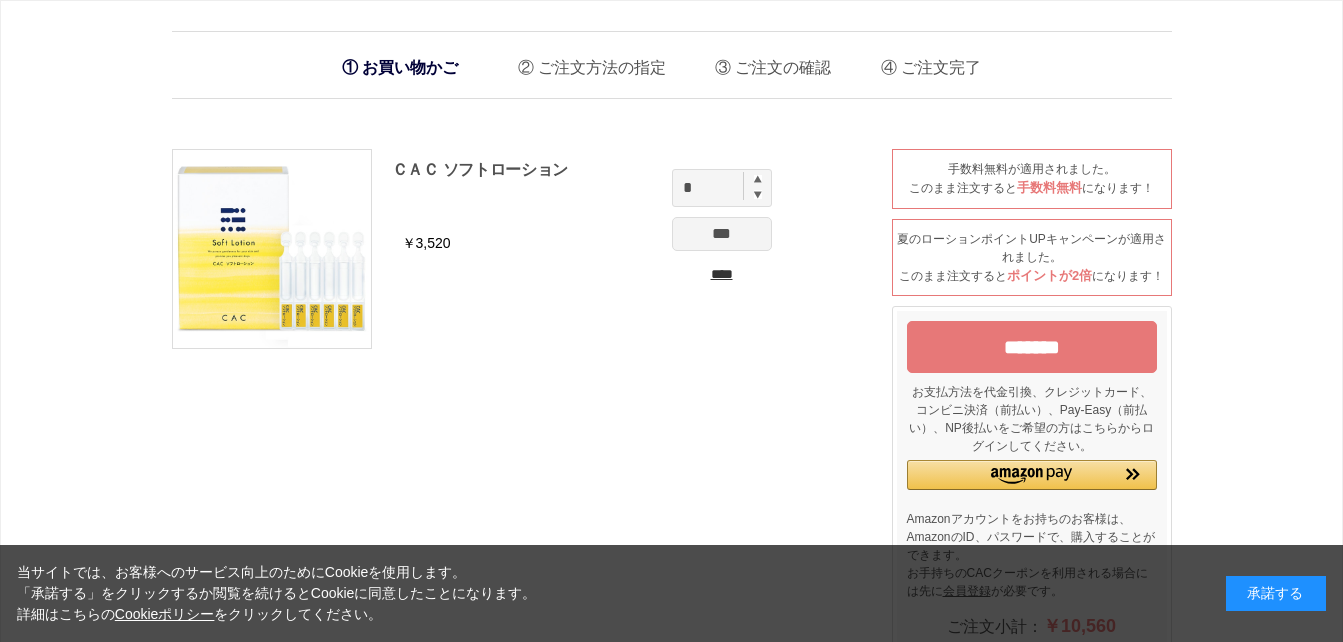 scroll, scrollTop: 0, scrollLeft: 0, axis: both 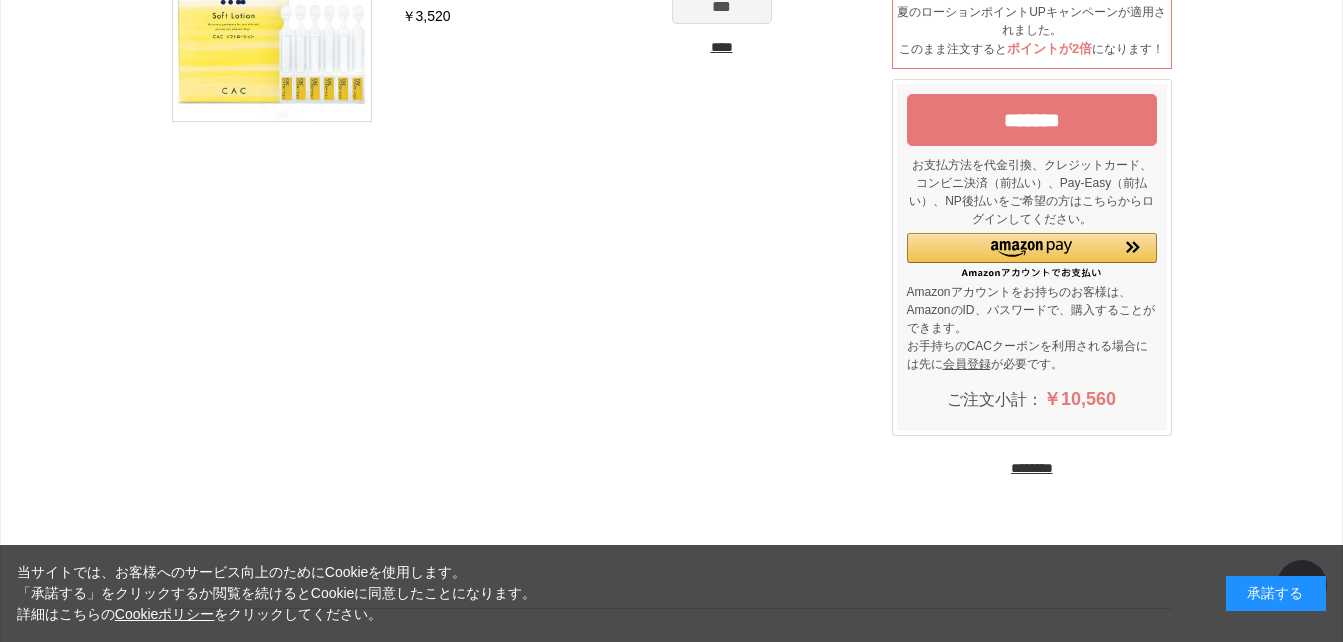 click on "********" at bounding box center [1032, 468] 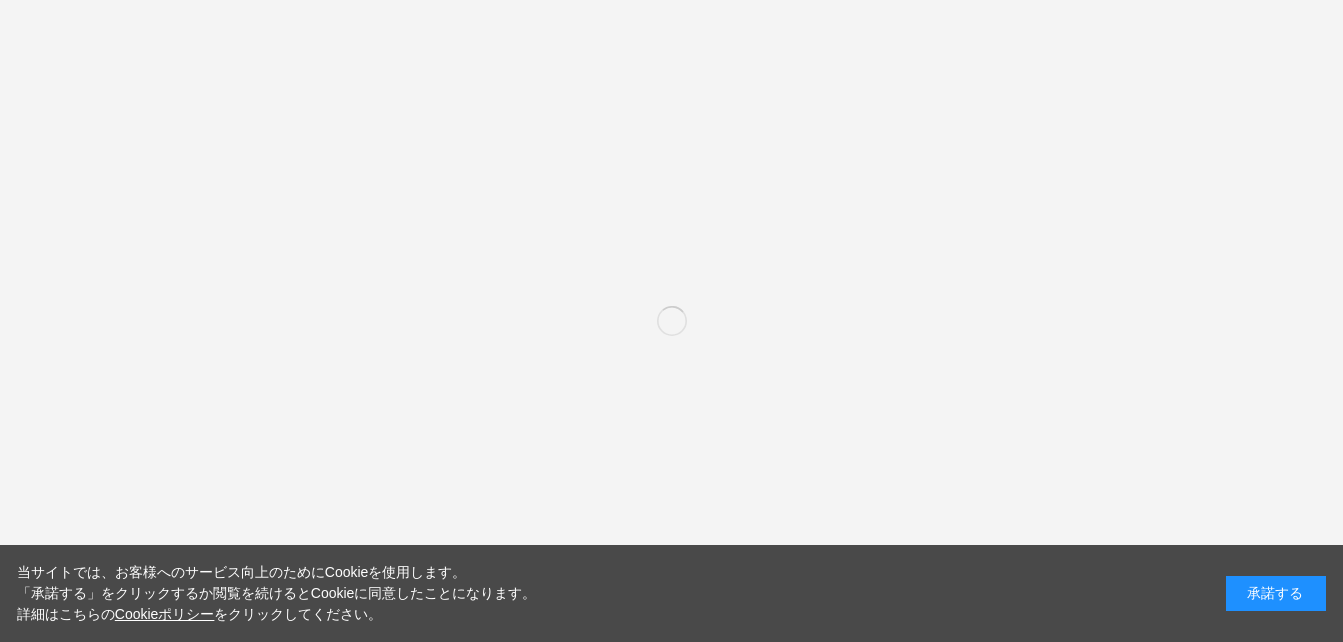 scroll, scrollTop: 0, scrollLeft: 0, axis: both 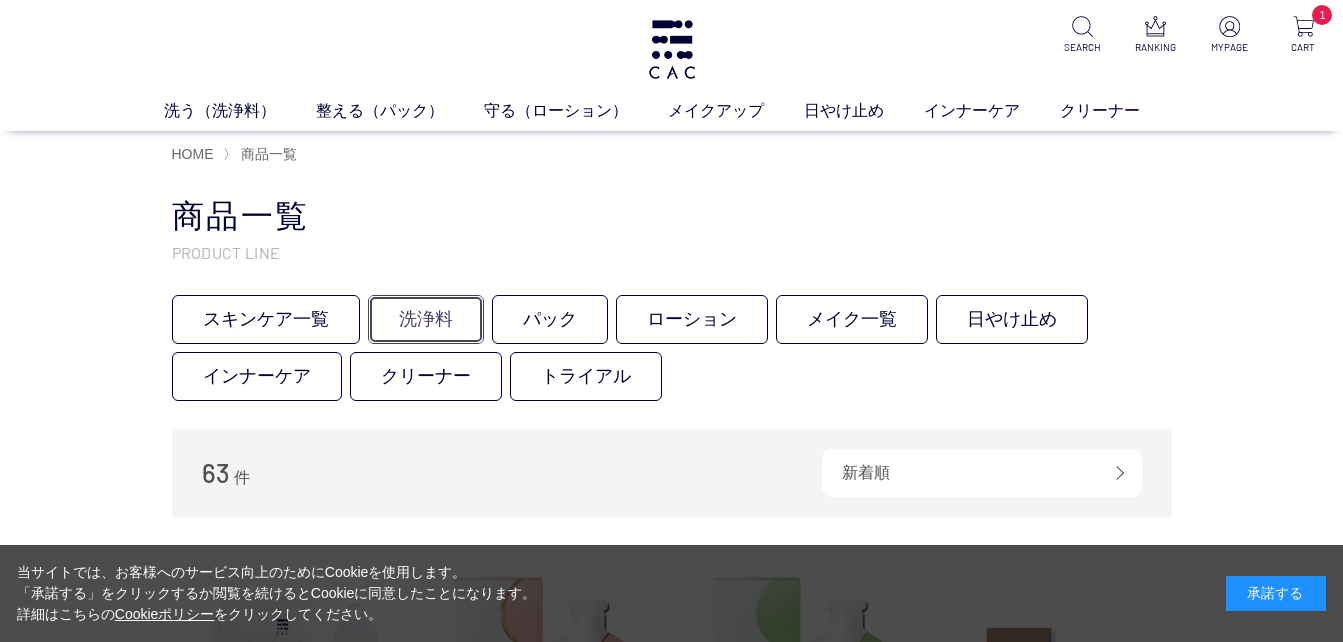click on "洗浄料" at bounding box center [426, 319] 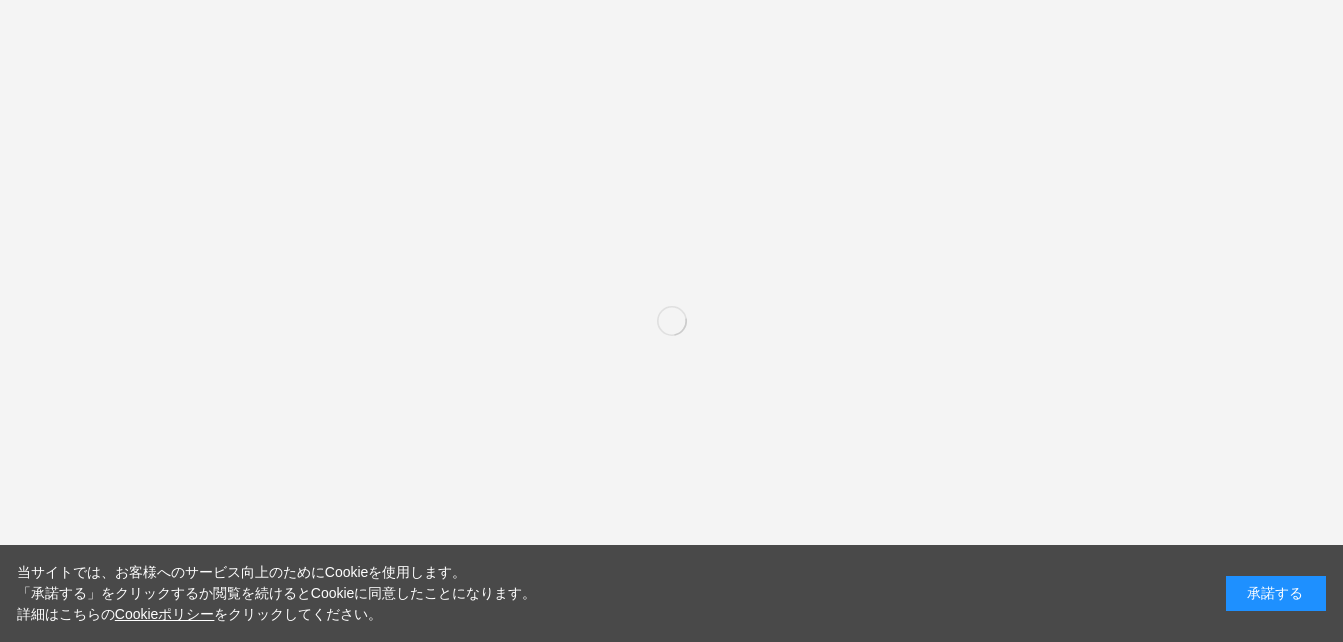 scroll, scrollTop: 0, scrollLeft: 0, axis: both 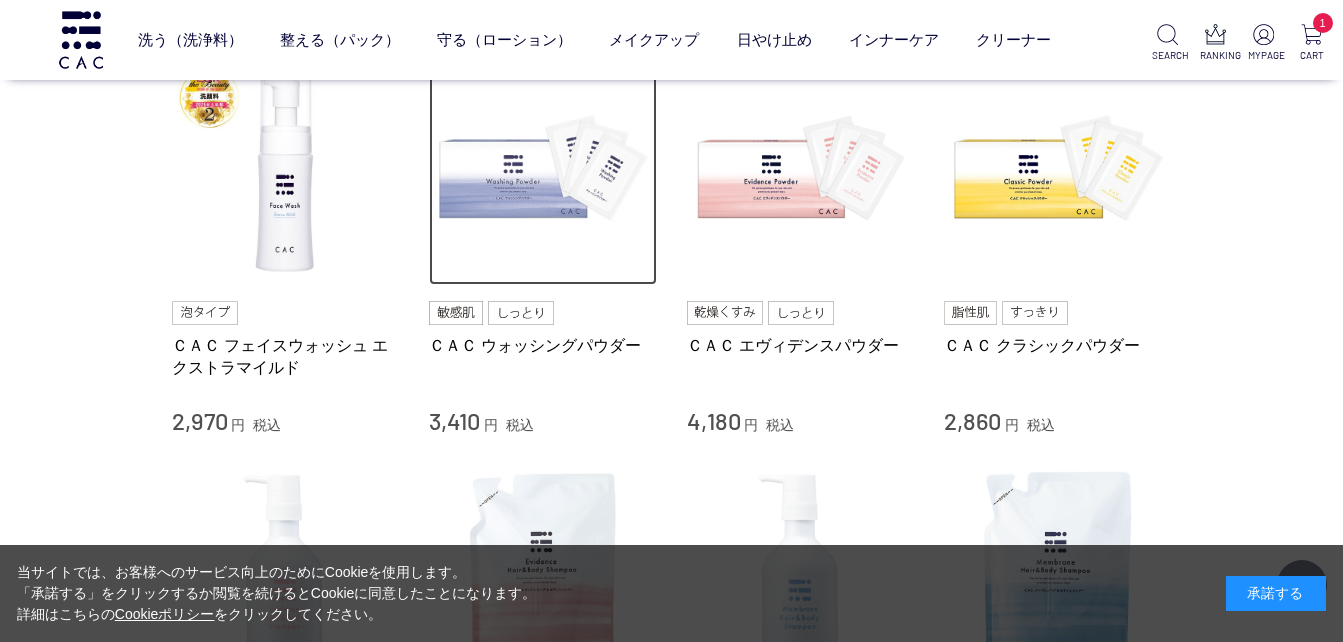 click at bounding box center [543, 172] 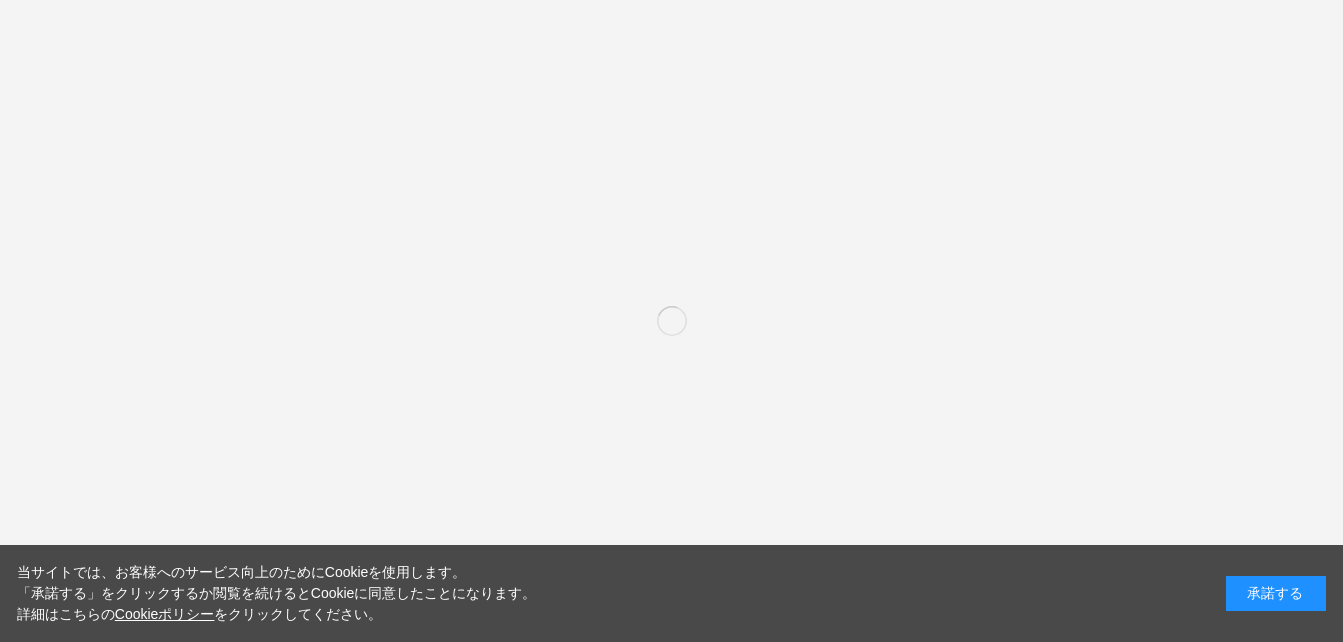 scroll, scrollTop: 0, scrollLeft: 0, axis: both 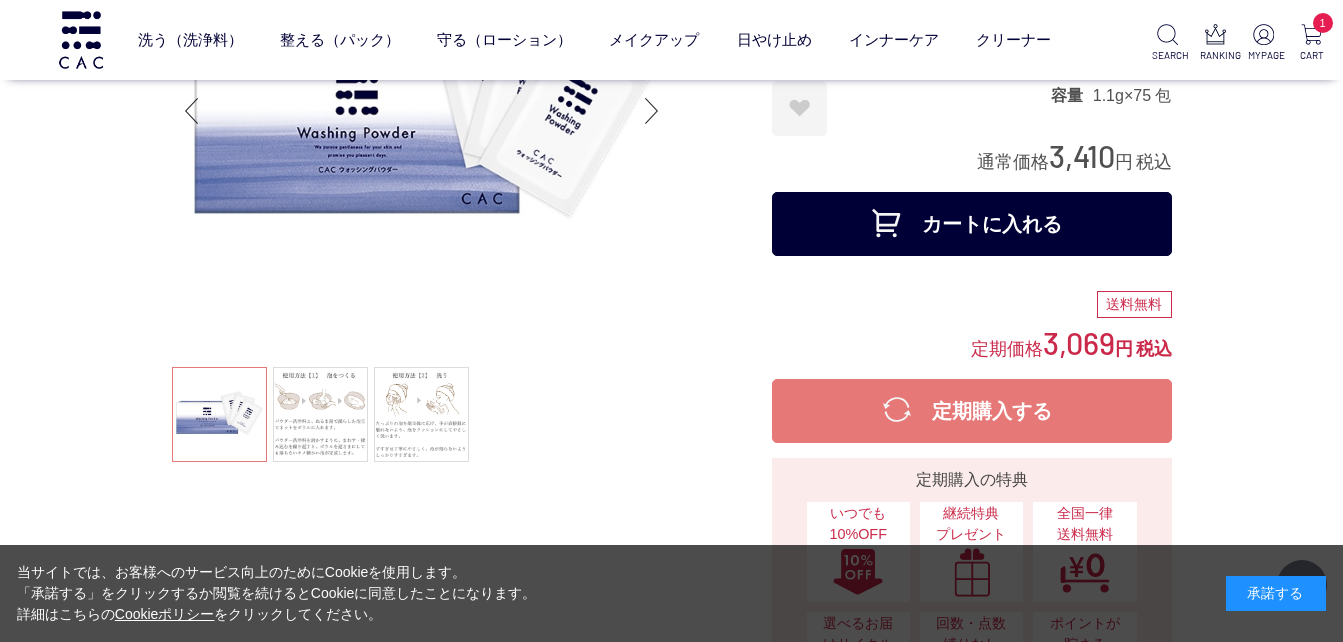 click on "カートに入れる" at bounding box center (972, 224) 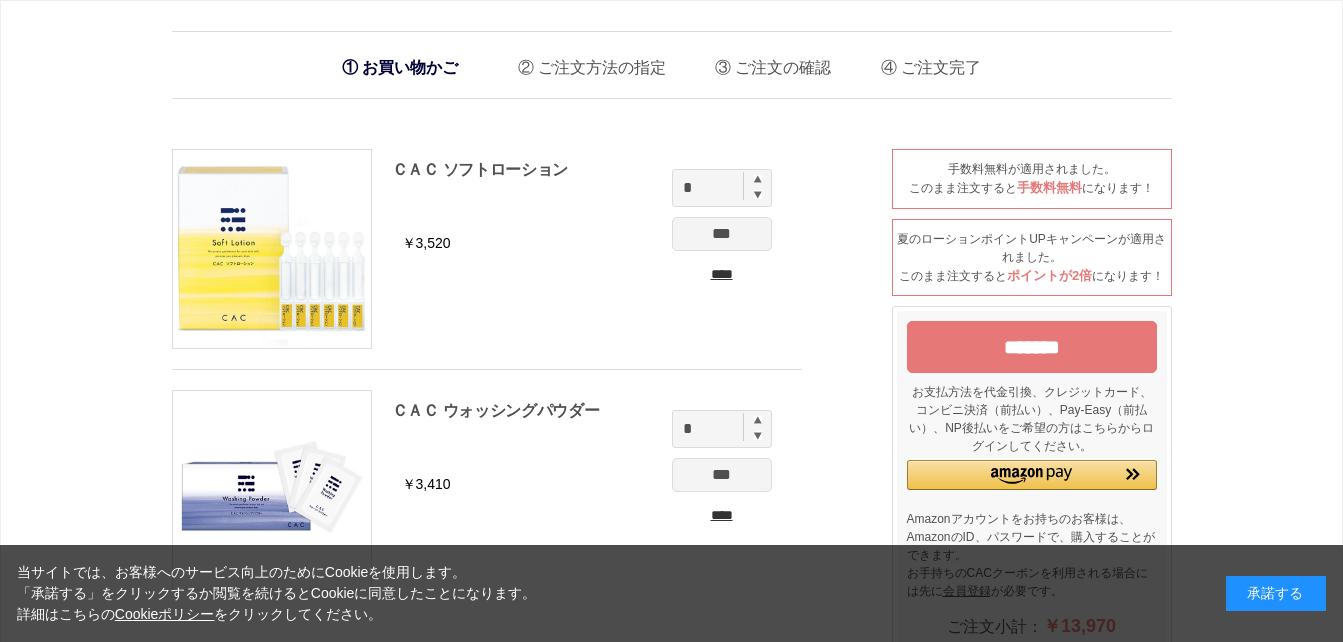 scroll, scrollTop: 0, scrollLeft: 0, axis: both 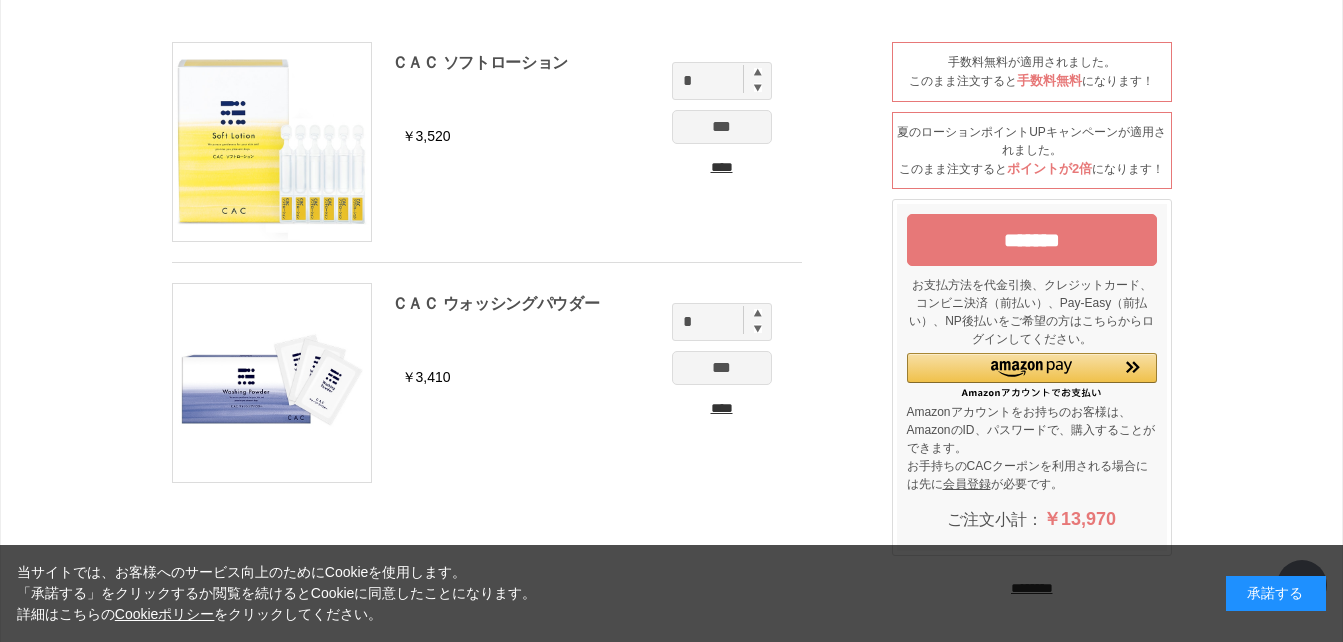 click on "*******" at bounding box center (1032, 240) 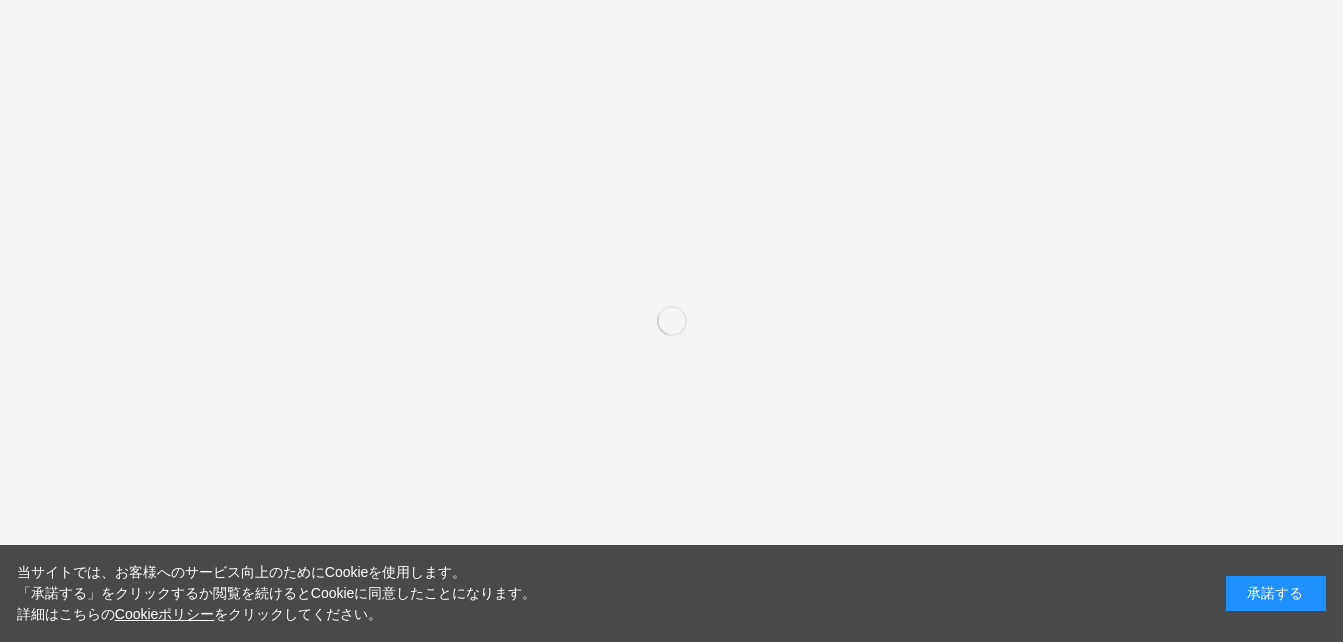 scroll, scrollTop: 0, scrollLeft: 0, axis: both 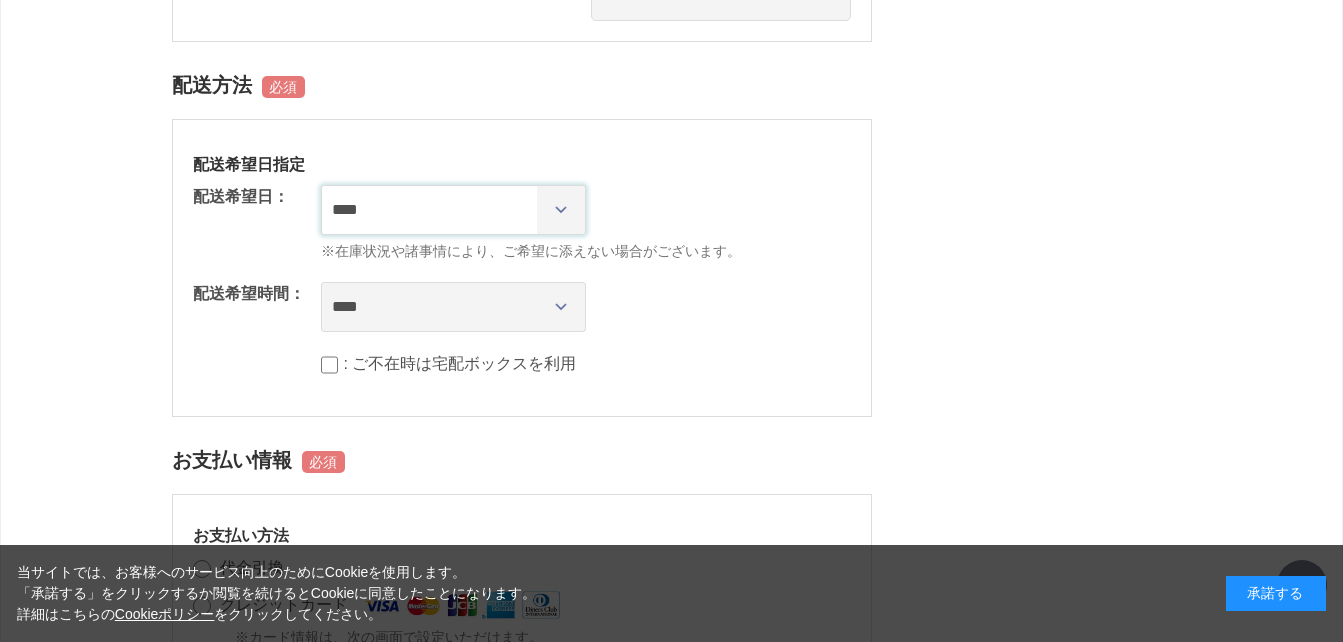 click on "**********" at bounding box center (453, 210) 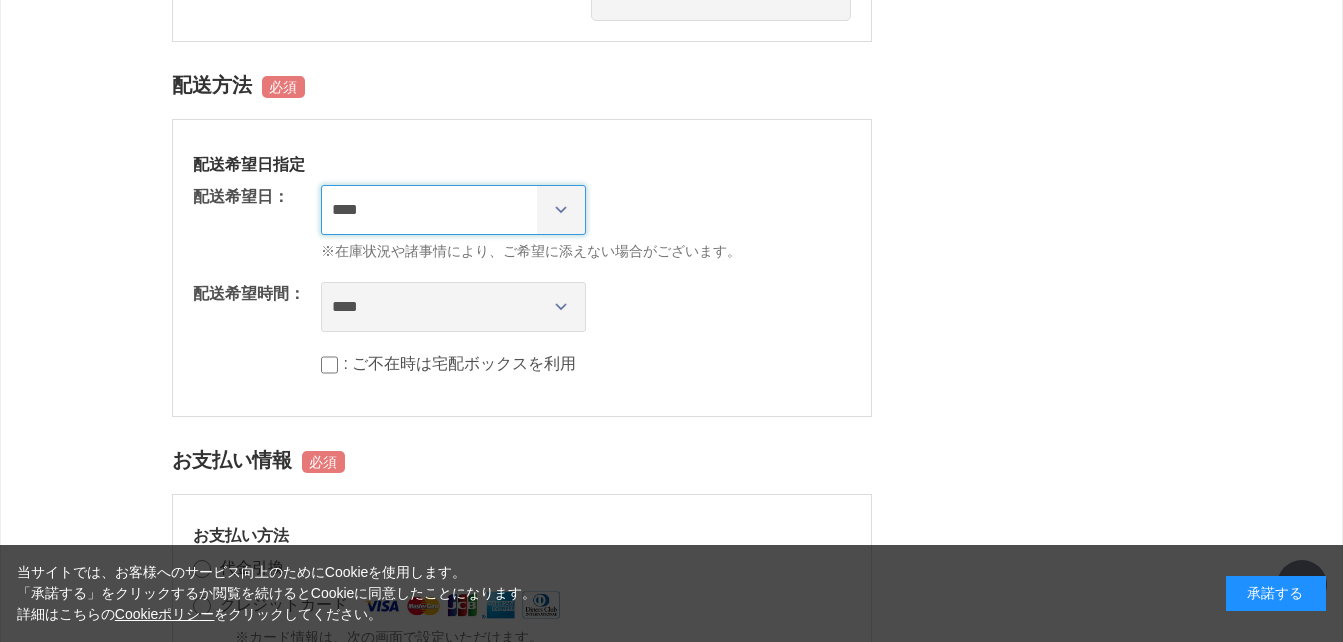 select on "********" 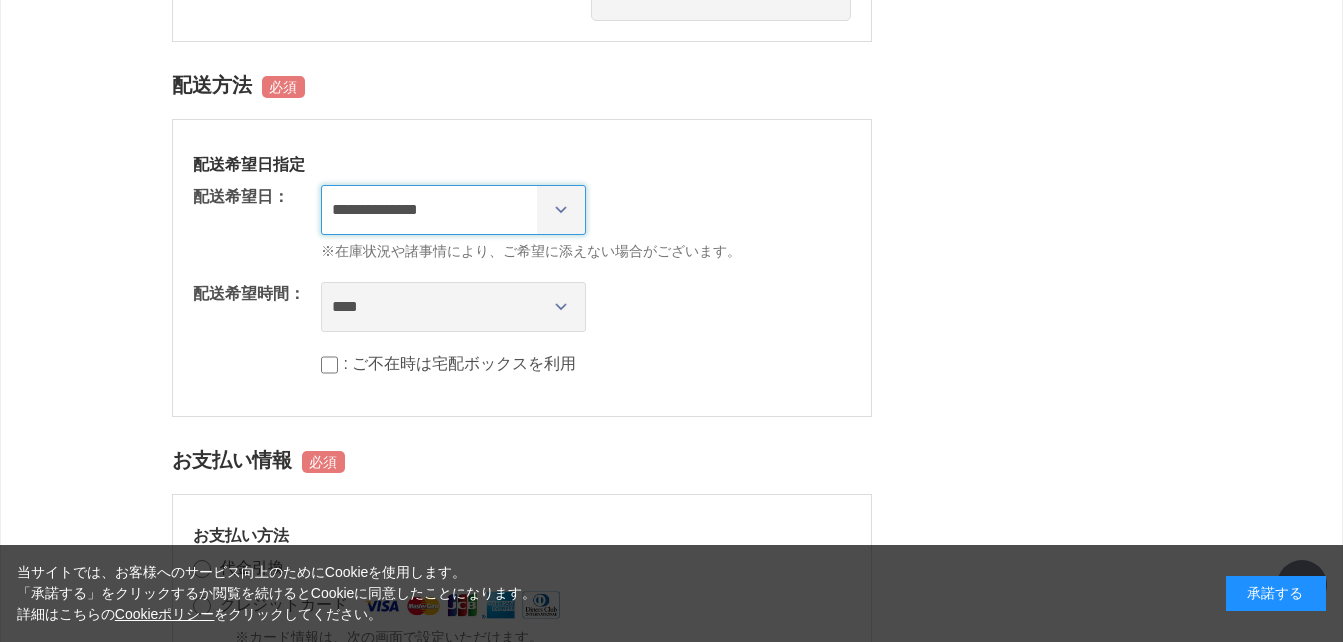 click on "**********" at bounding box center (453, 210) 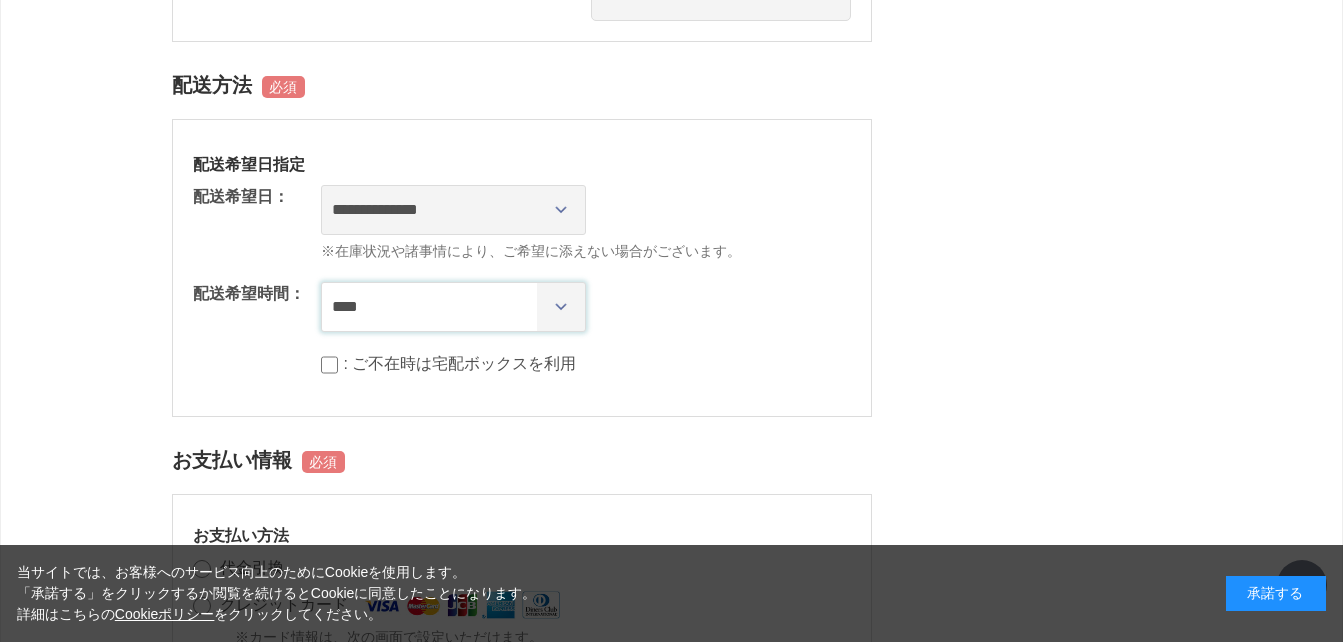 click on "**** *** ****** ****** ****** ******" at bounding box center [453, 307] 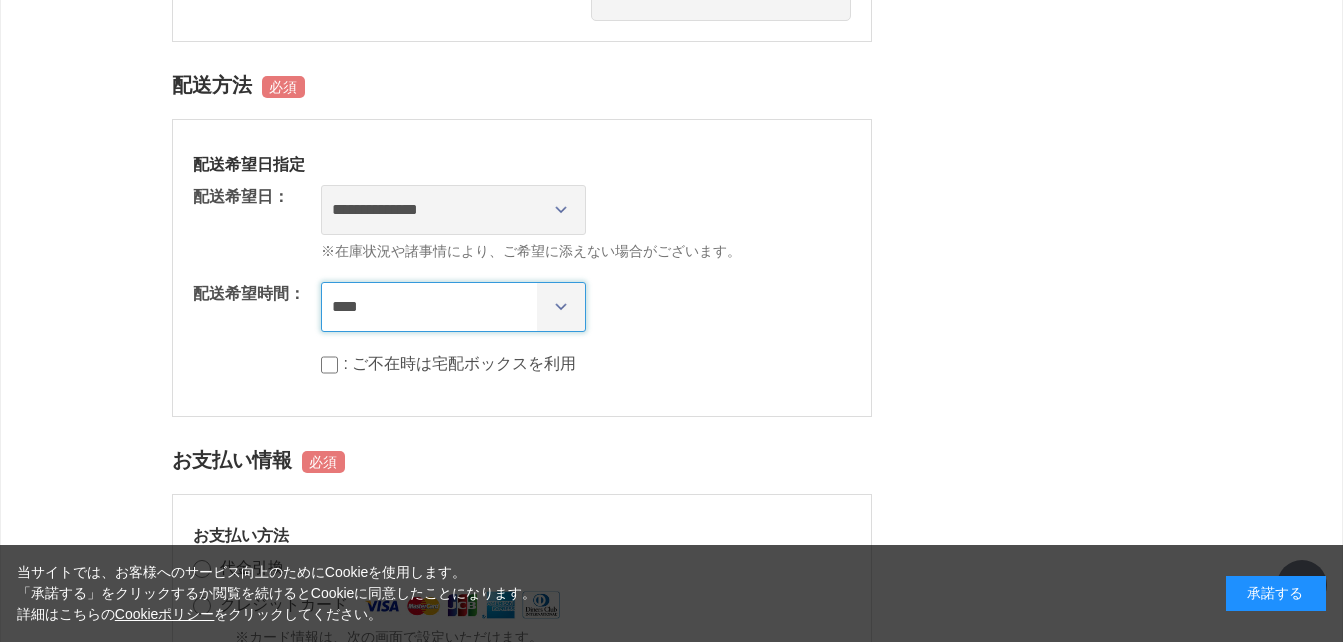 select on "**" 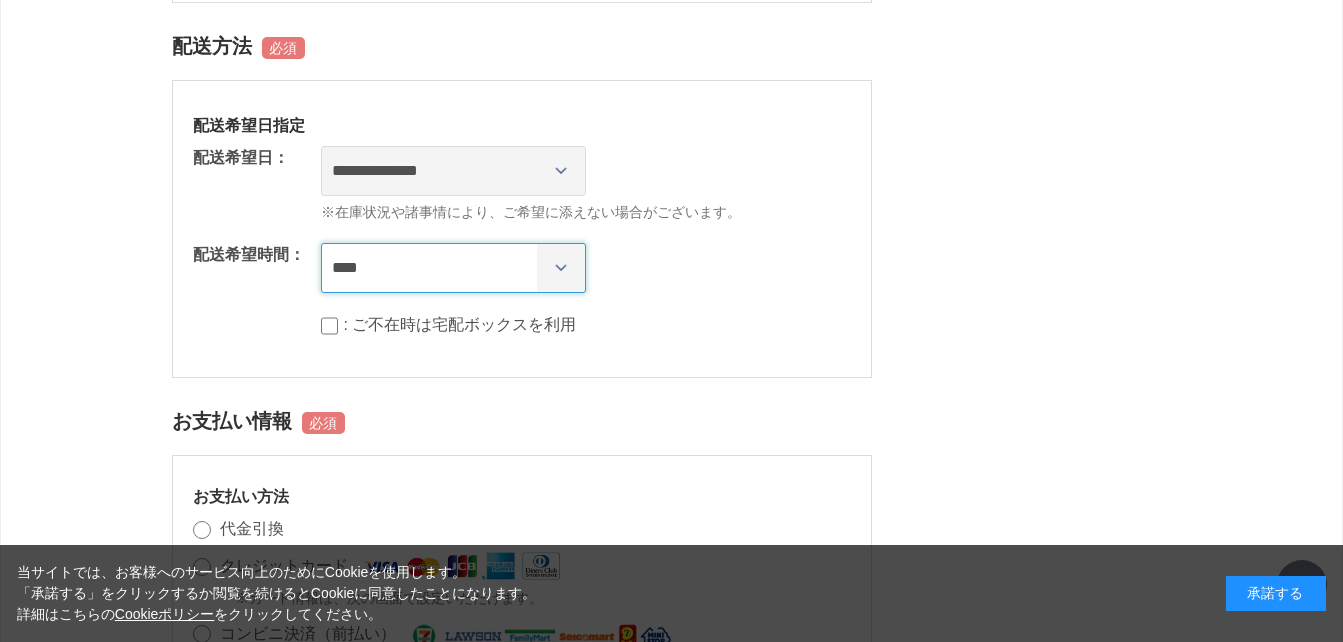 scroll, scrollTop: 1295, scrollLeft: 0, axis: vertical 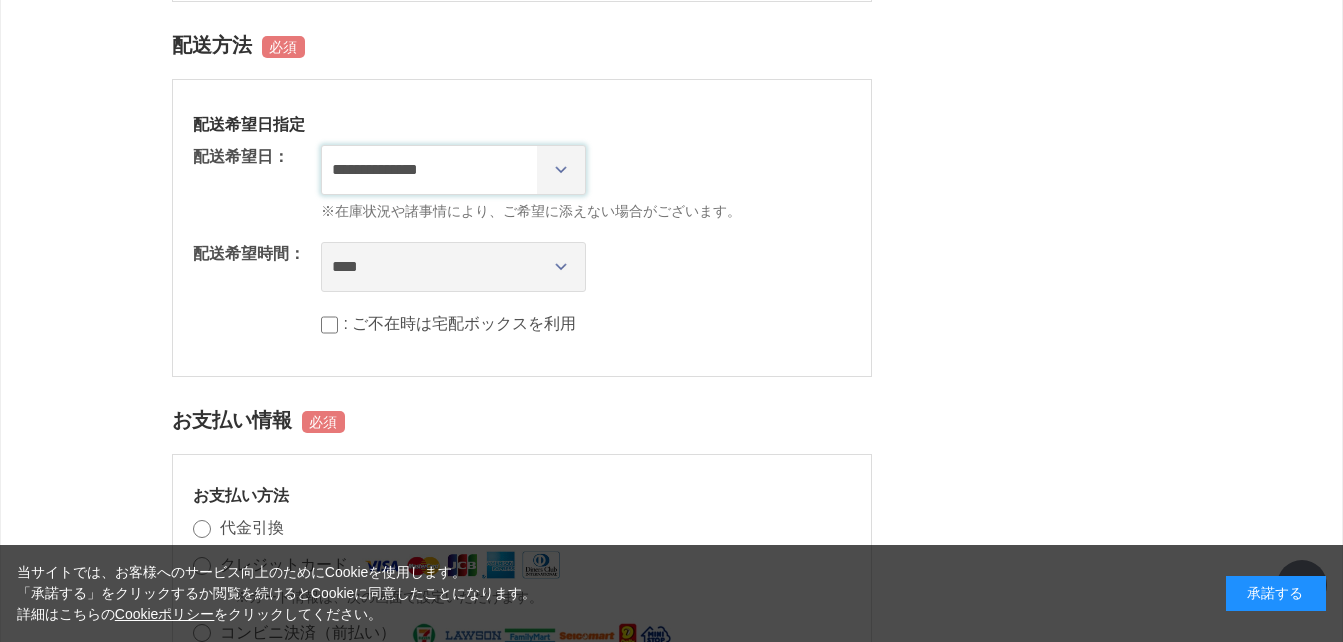 click on "**********" at bounding box center [453, 170] 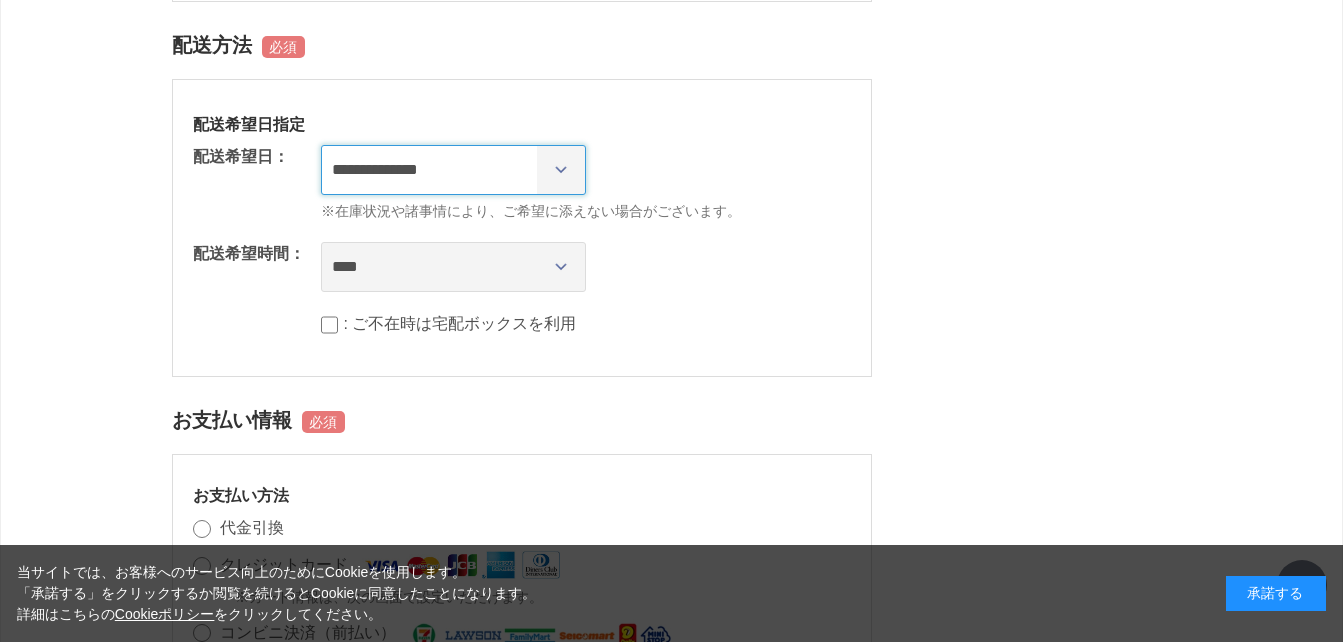 select on "********" 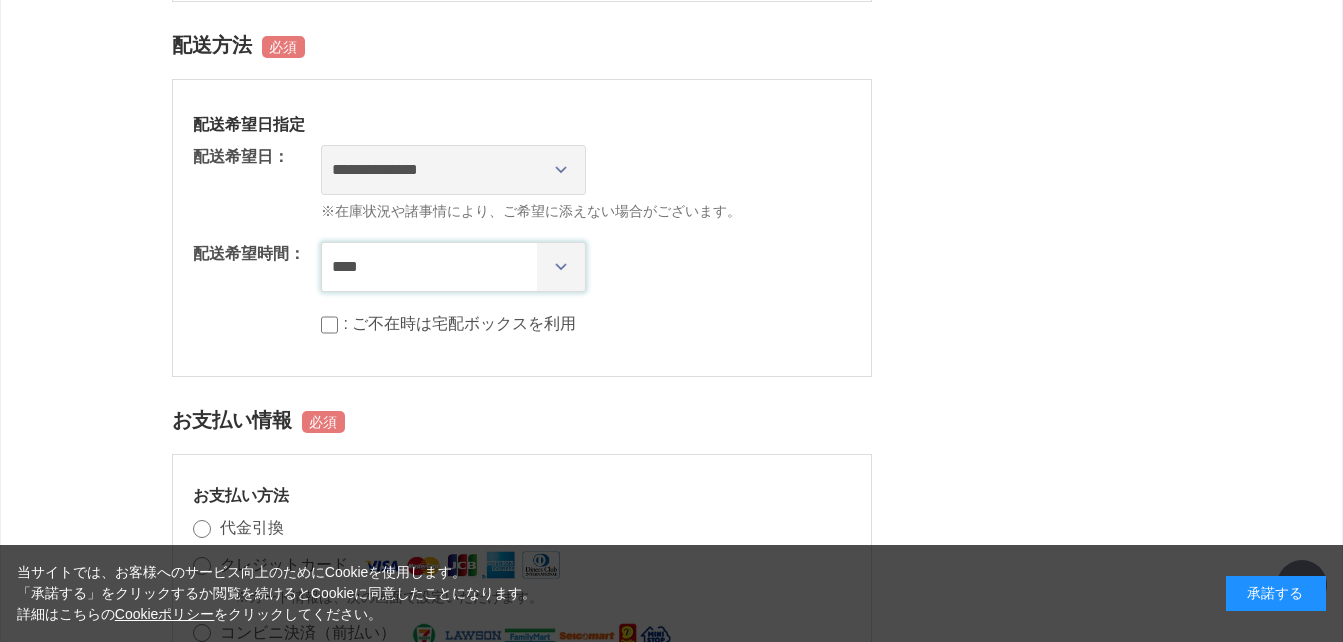 click on "**** *** ****** ****** ****** ******" at bounding box center [453, 267] 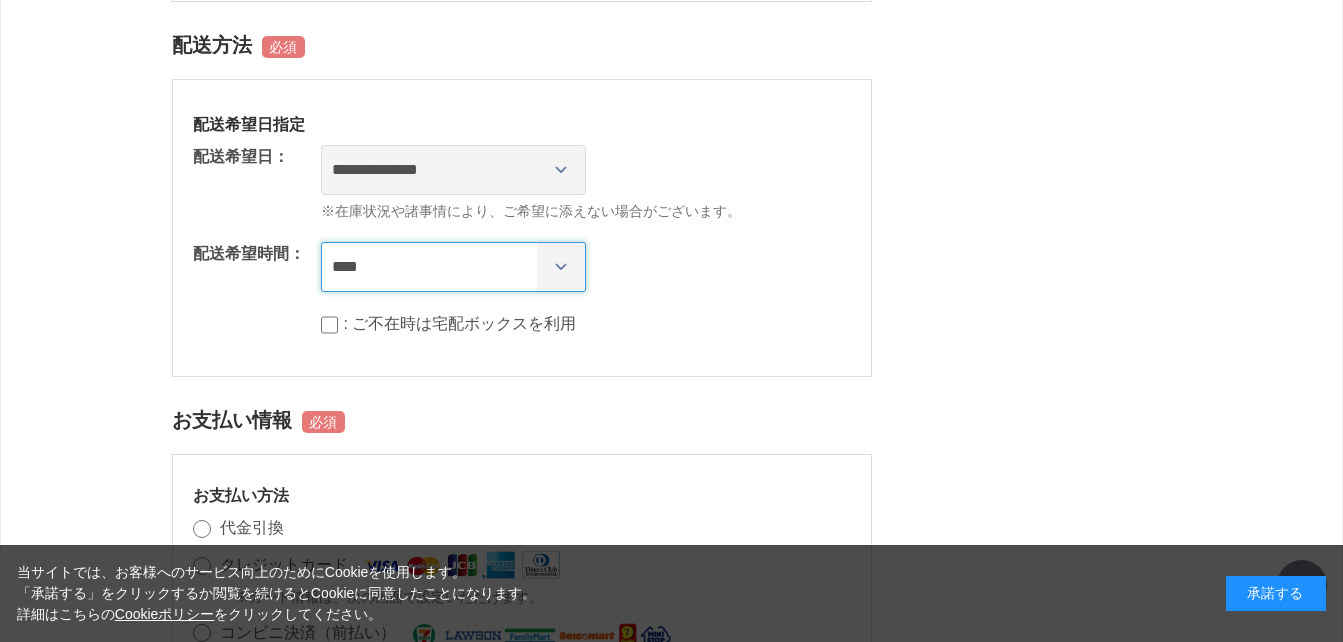 select on "**" 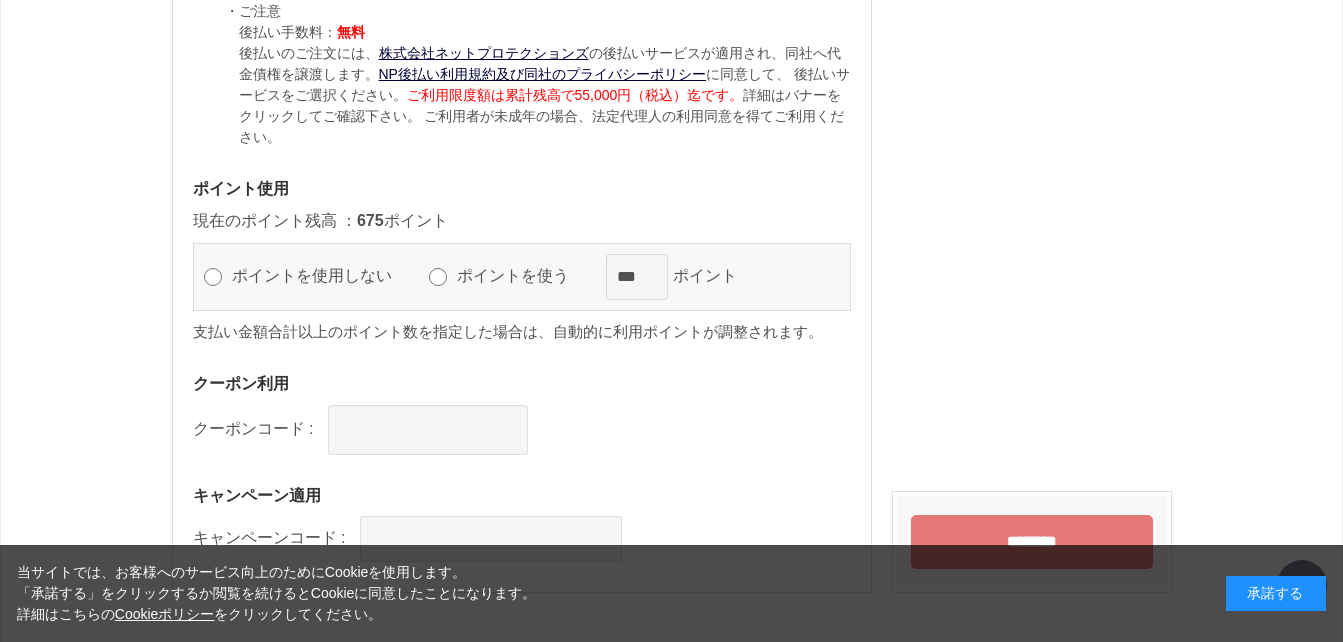 scroll, scrollTop: 2307, scrollLeft: 0, axis: vertical 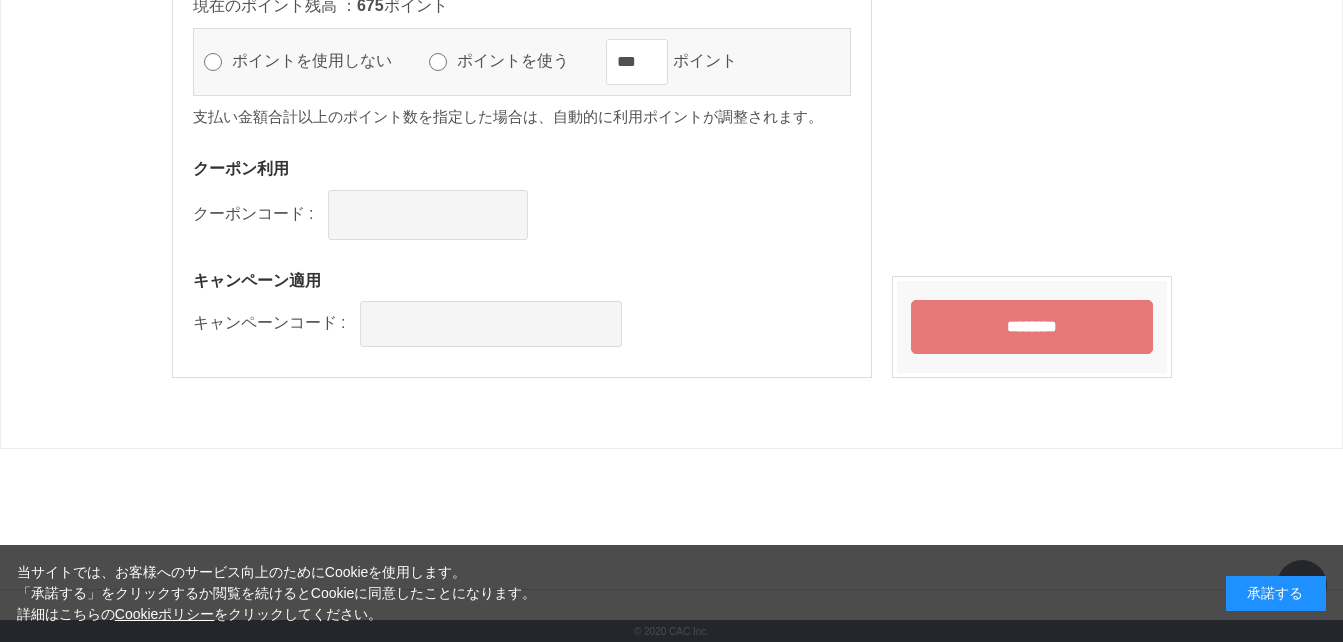 click on "********" at bounding box center (1032, 327) 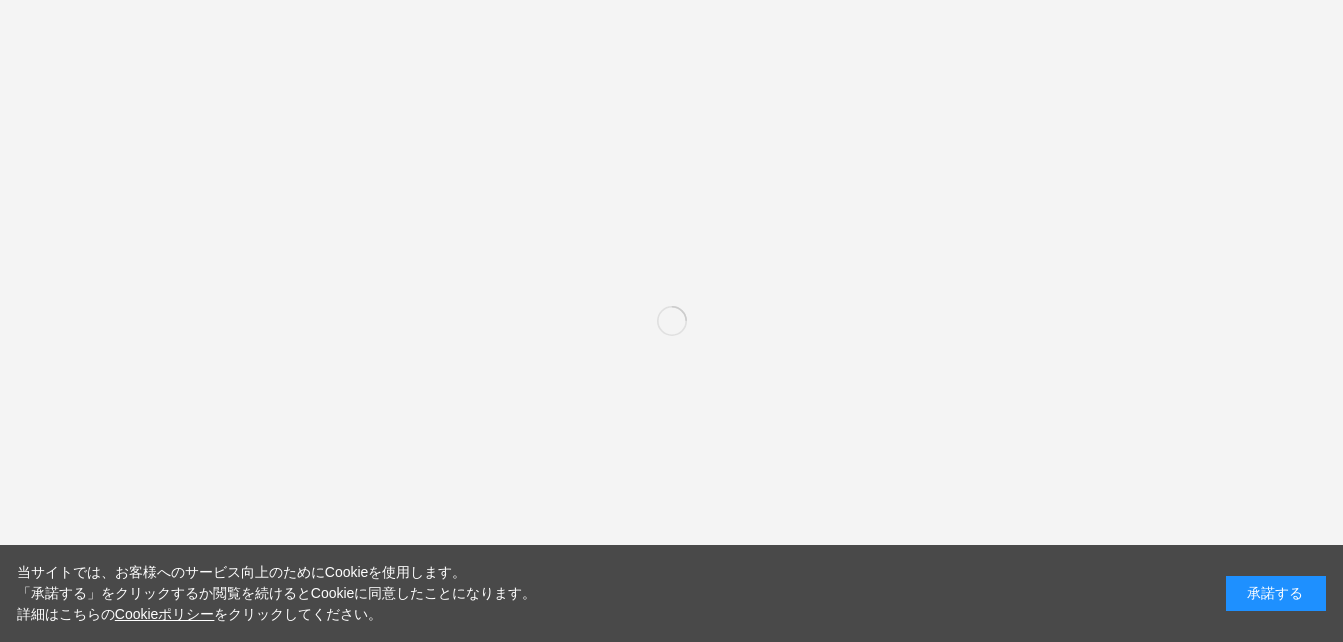 scroll, scrollTop: 0, scrollLeft: 0, axis: both 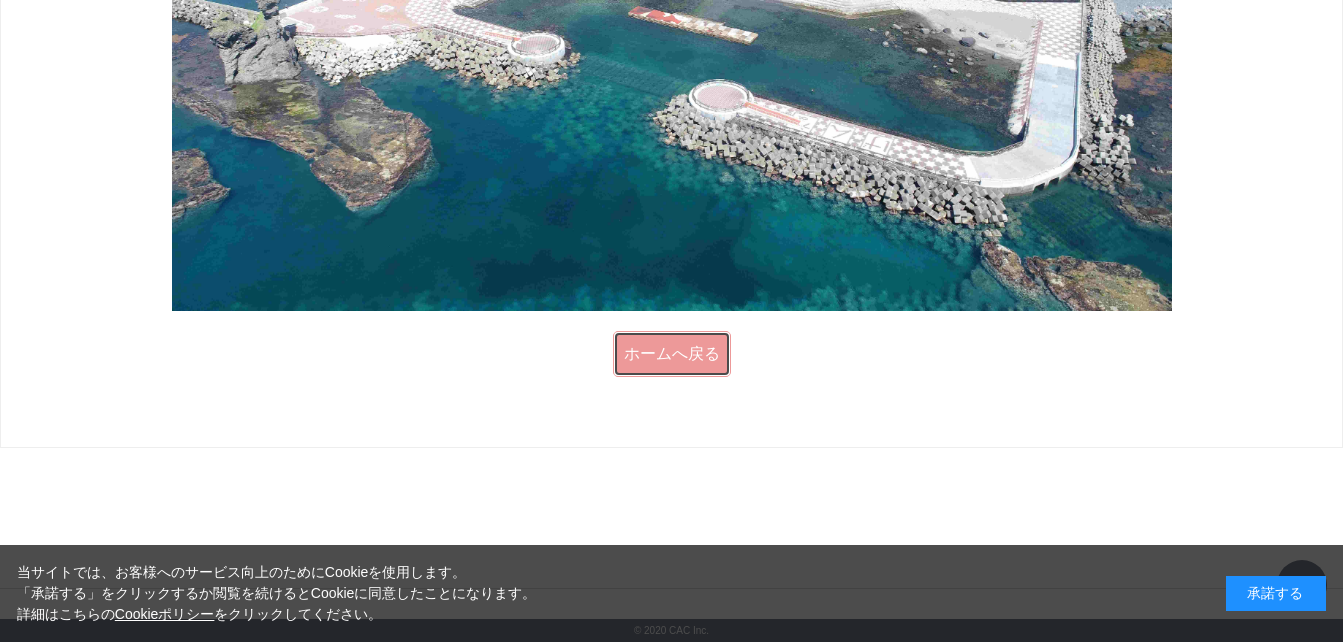 click on "ホームへ戻る" at bounding box center [672, 354] 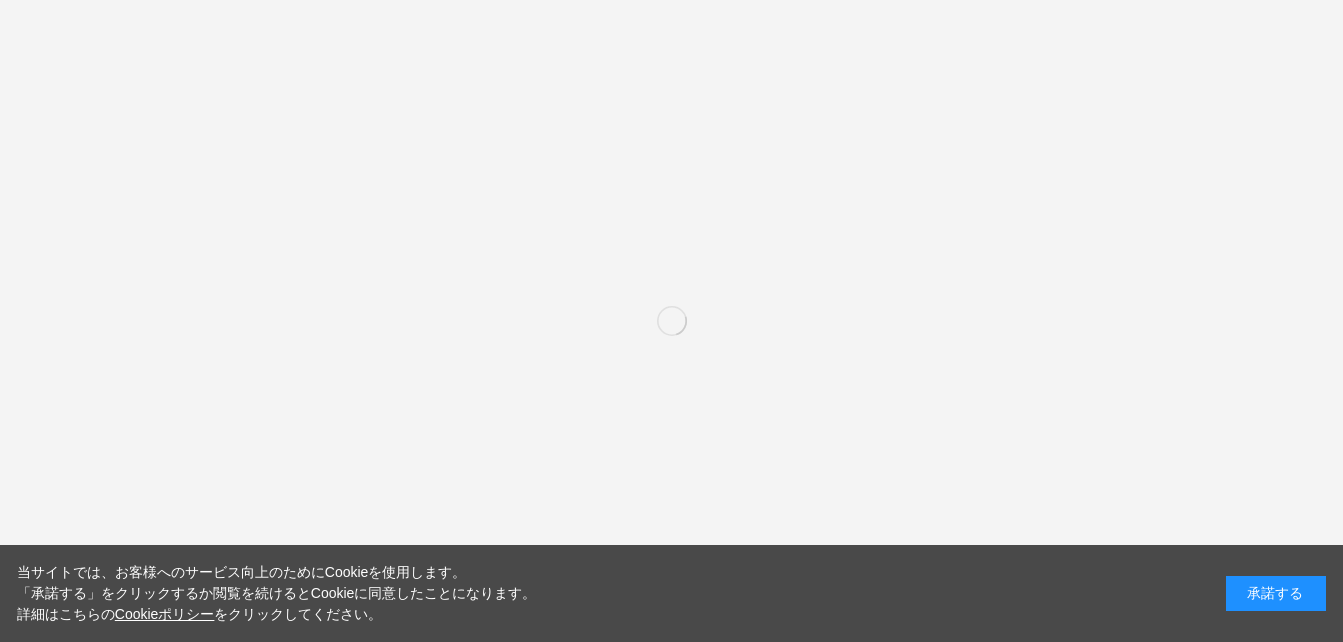 scroll, scrollTop: 0, scrollLeft: 0, axis: both 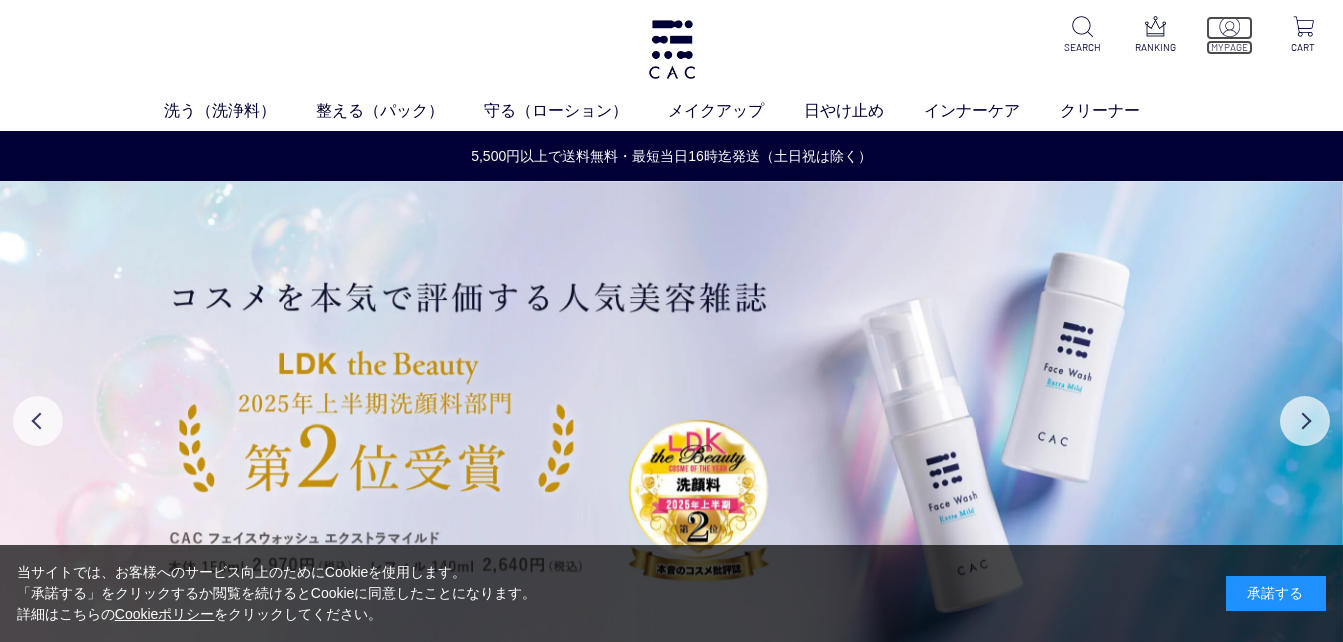 click at bounding box center [1229, 26] 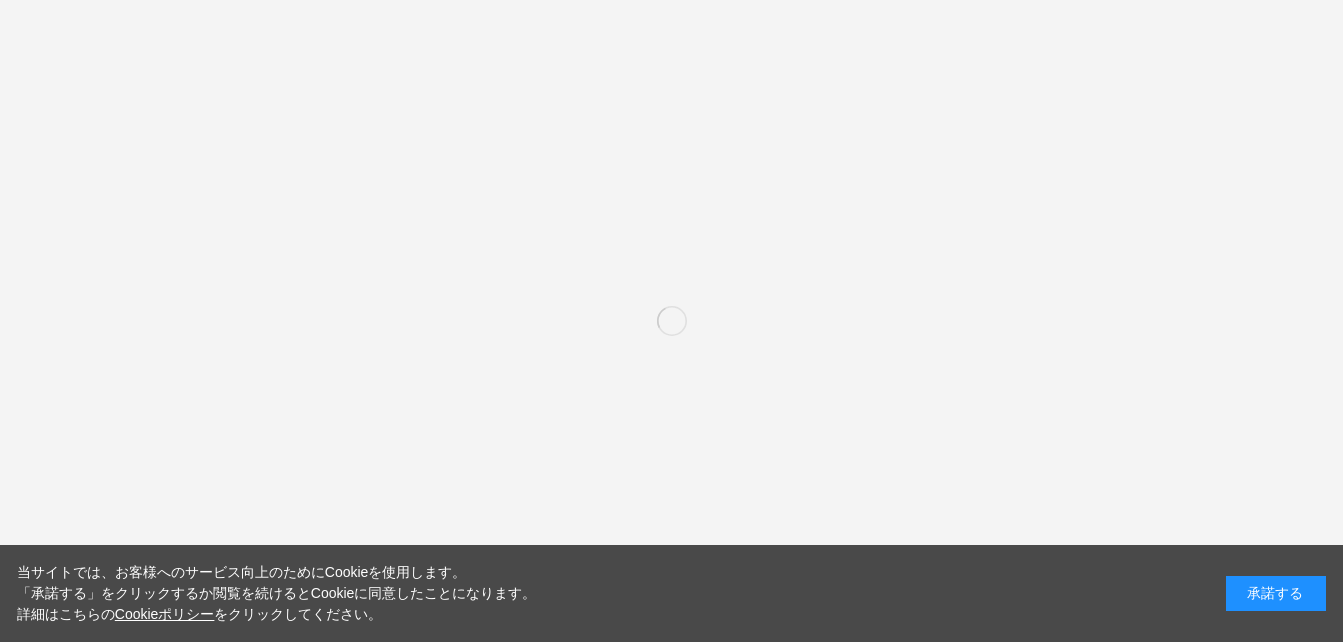 scroll, scrollTop: 0, scrollLeft: 0, axis: both 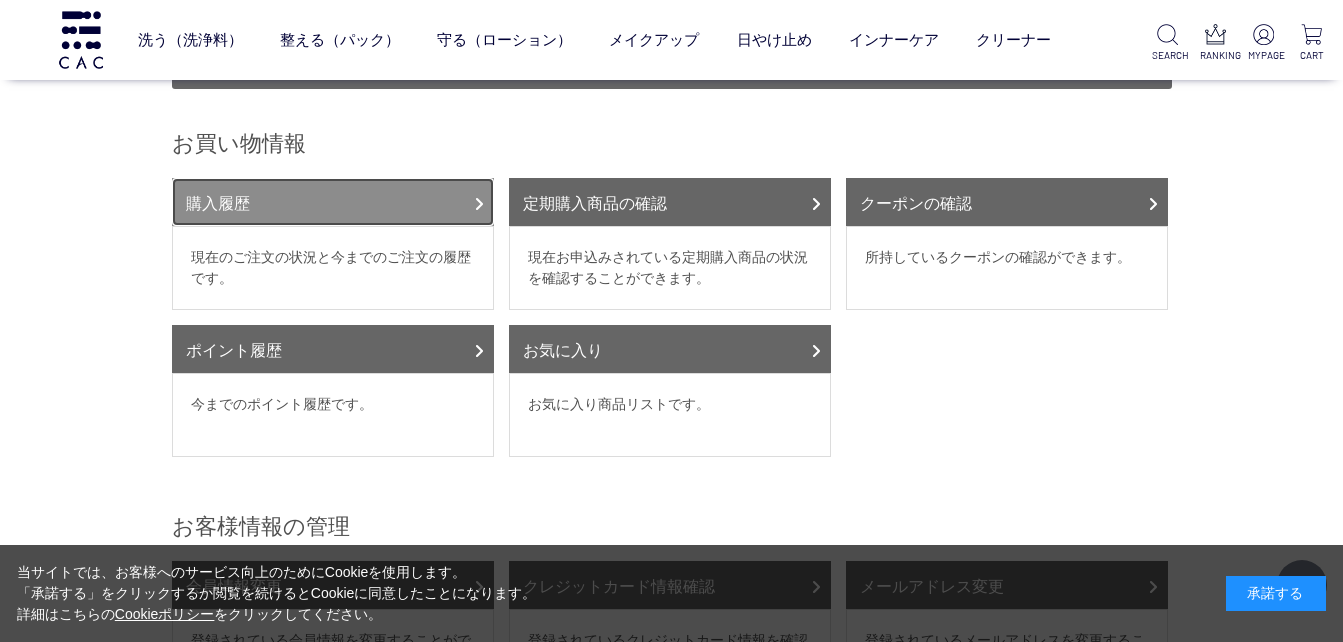 click on "購入履歴" at bounding box center (333, 202) 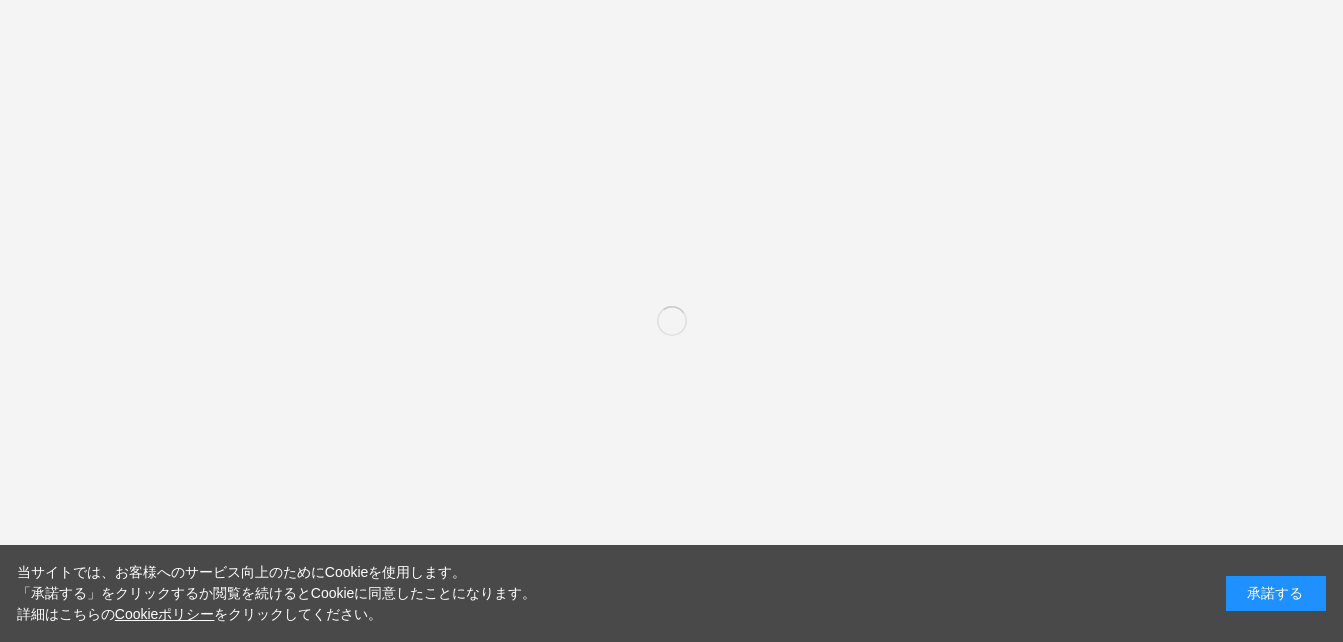 scroll, scrollTop: 0, scrollLeft: 0, axis: both 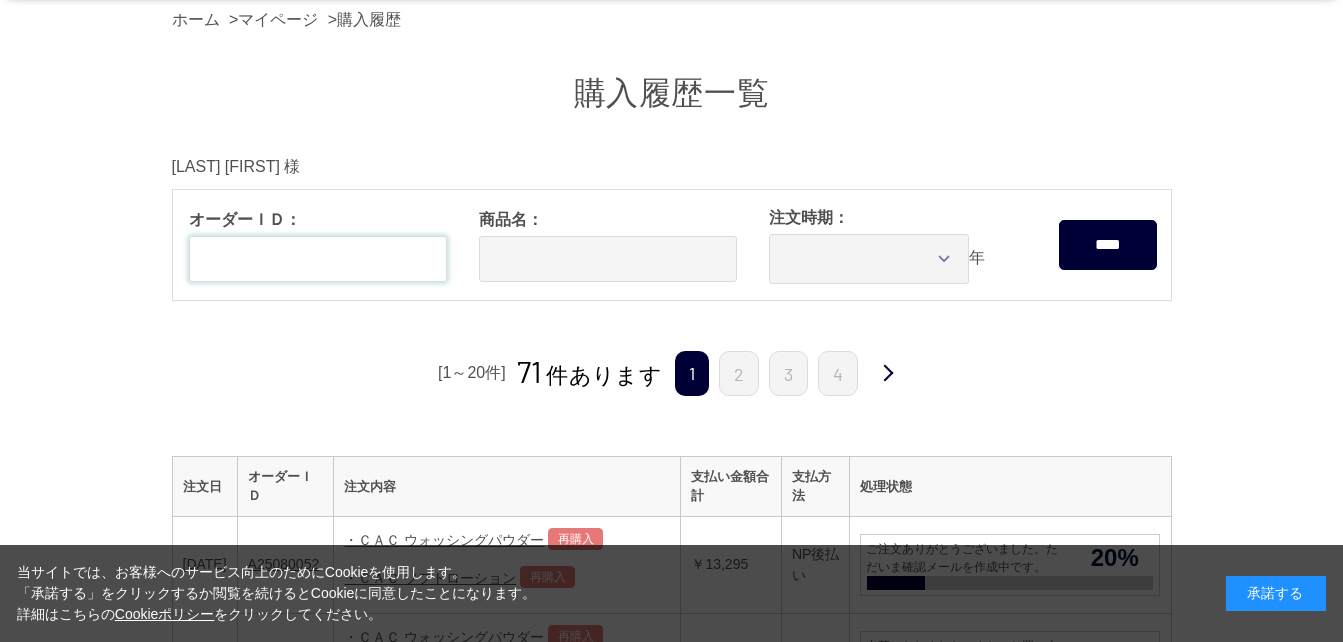 click at bounding box center [318, 259] 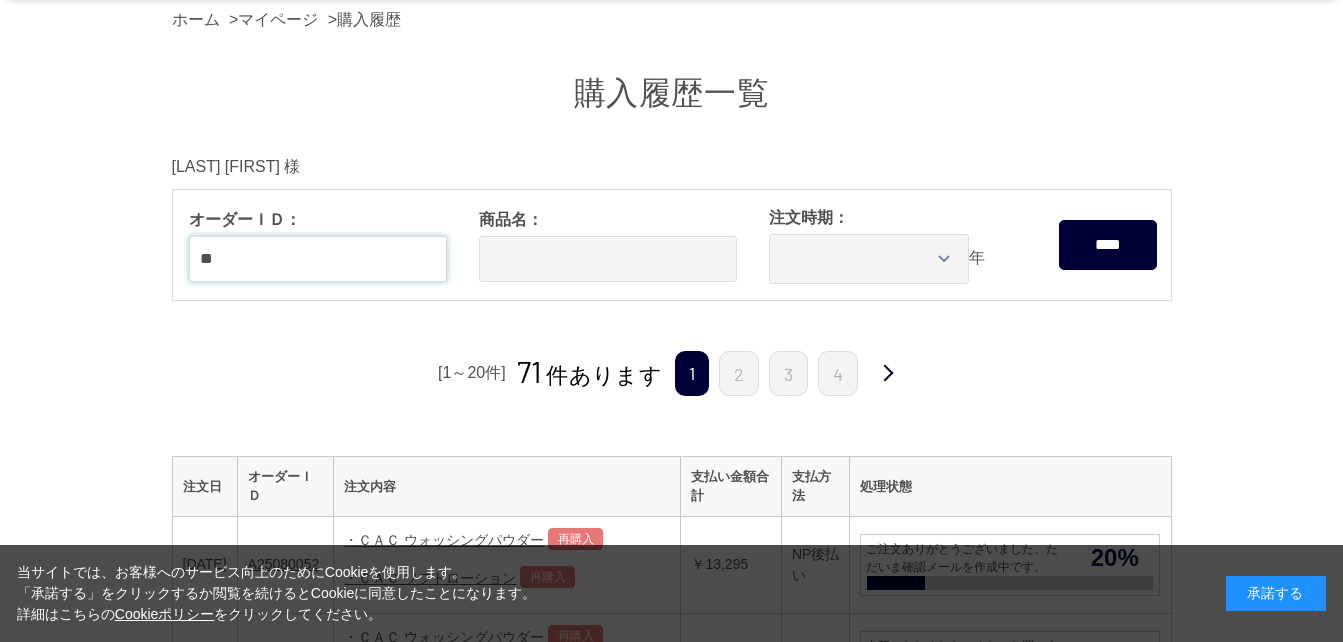 type on "*" 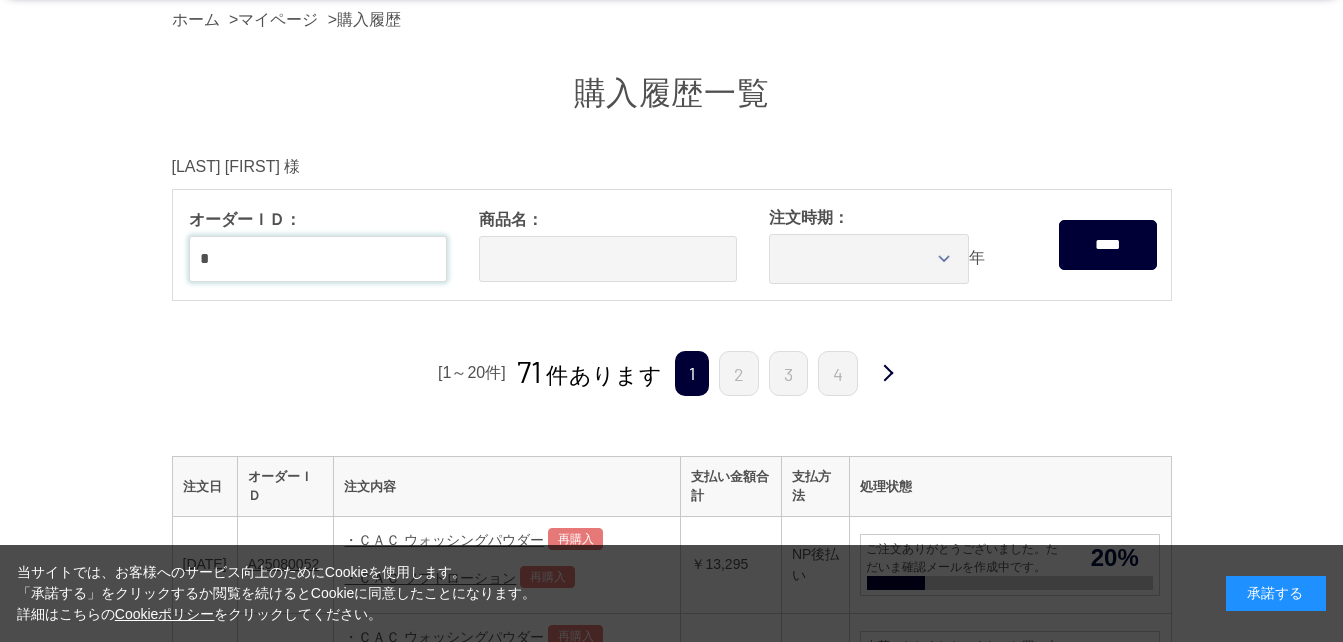 type 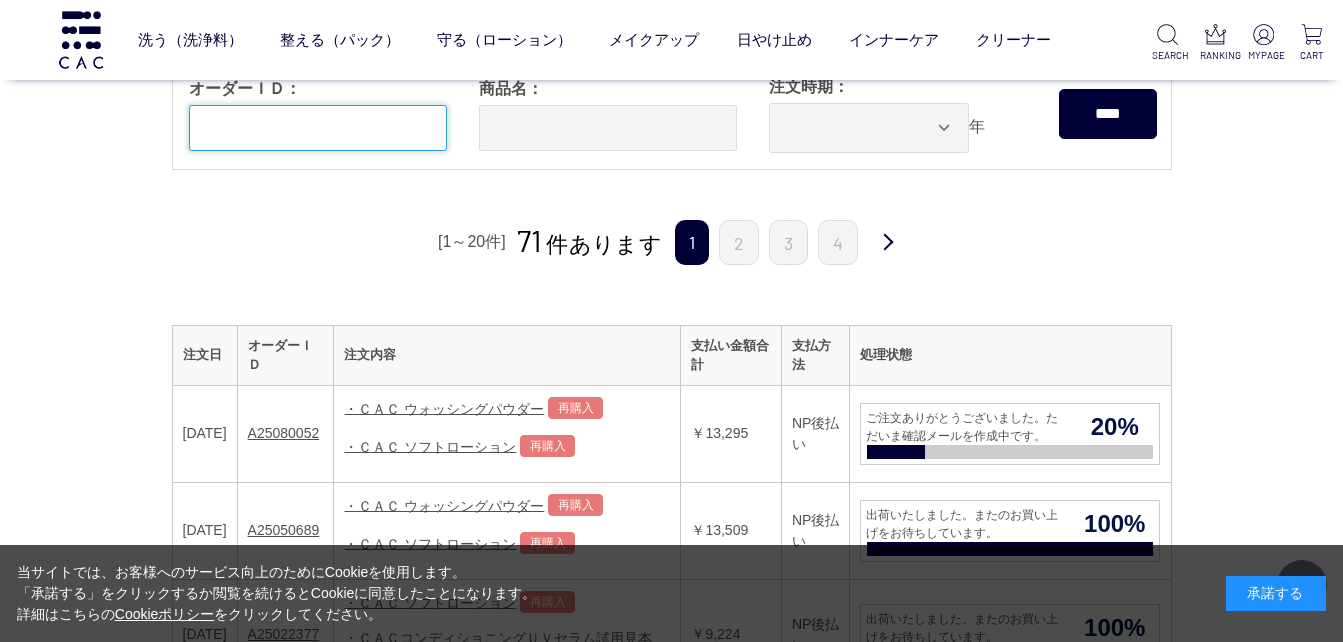 scroll, scrollTop: 173, scrollLeft: 0, axis: vertical 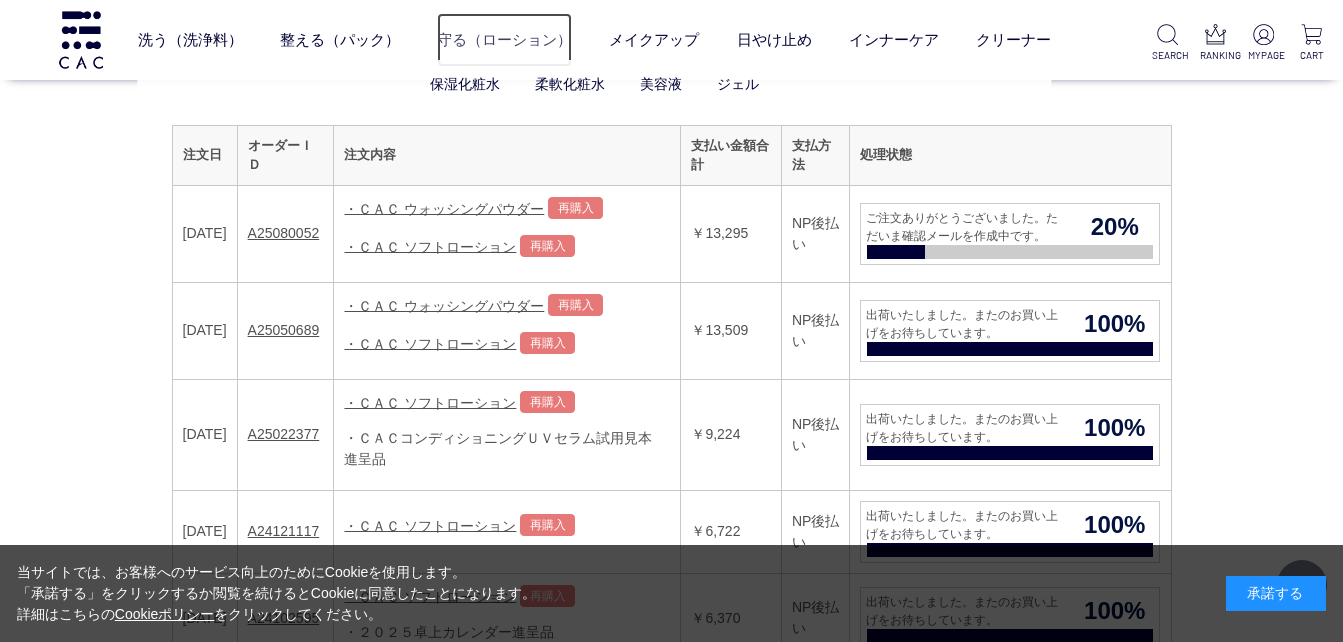 click on "守る（ローション）" at bounding box center (504, 39) 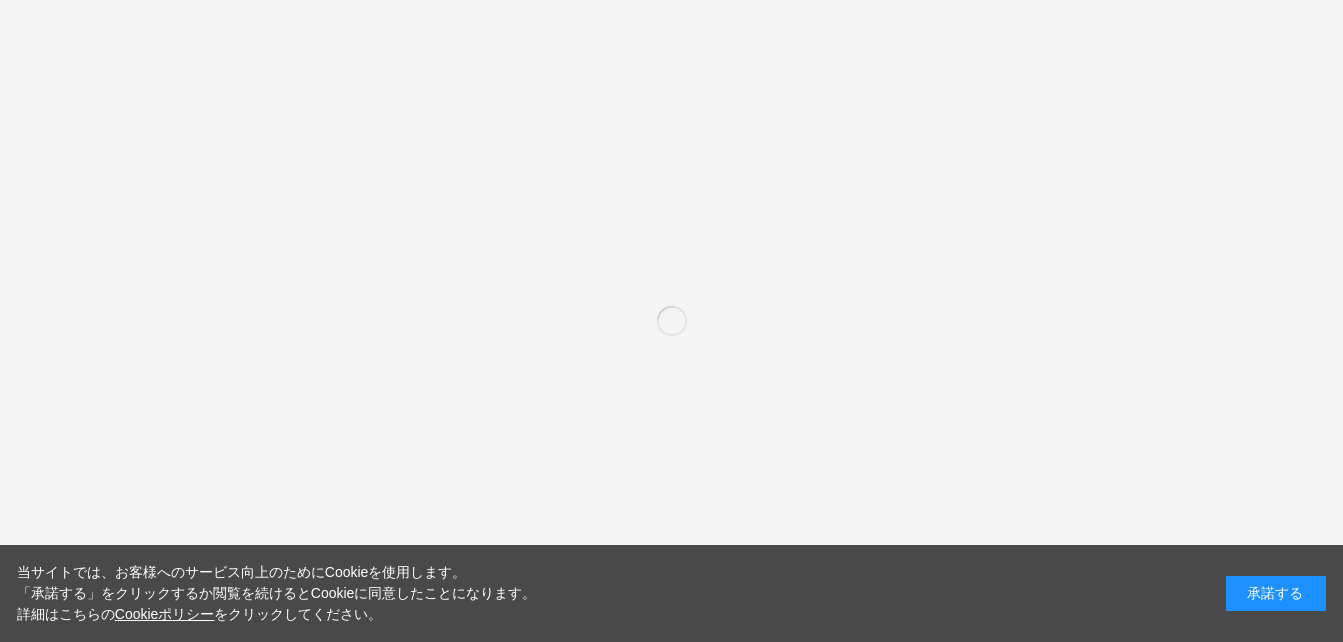 scroll, scrollTop: 0, scrollLeft: 0, axis: both 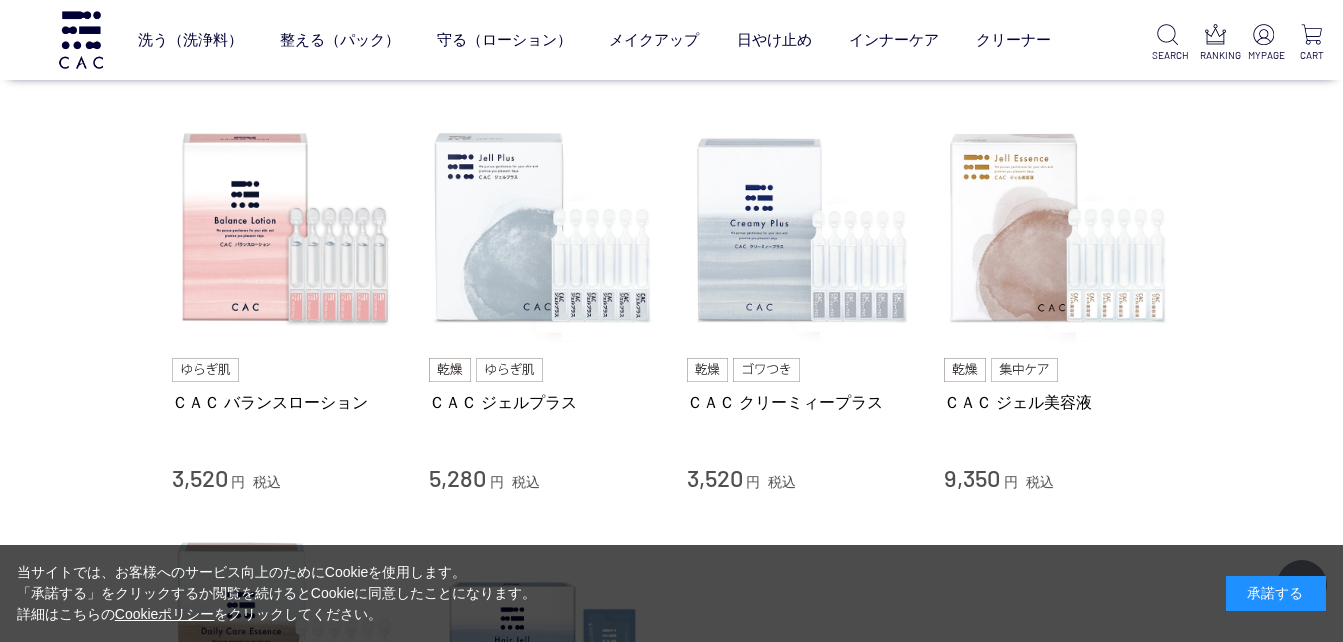 drag, startPoint x: 206, startPoint y: 40, endPoint x: 80, endPoint y: 209, distance: 210.80086 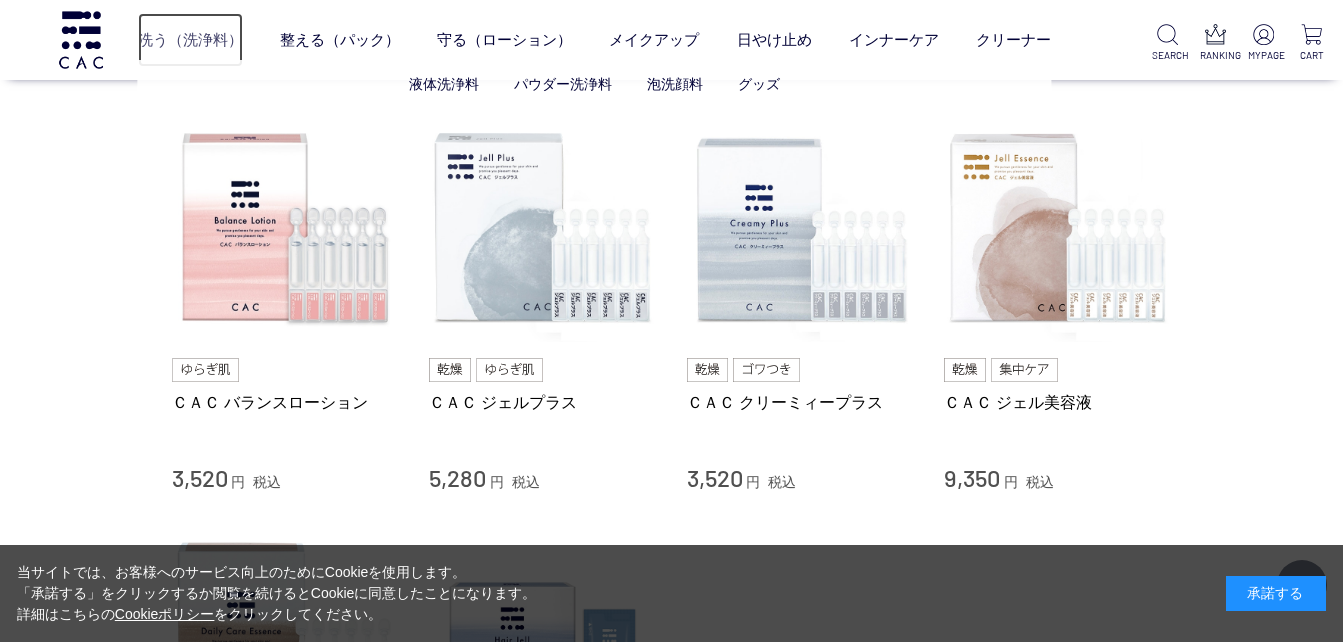 click on "洗う（洗浄料）" at bounding box center (190, 39) 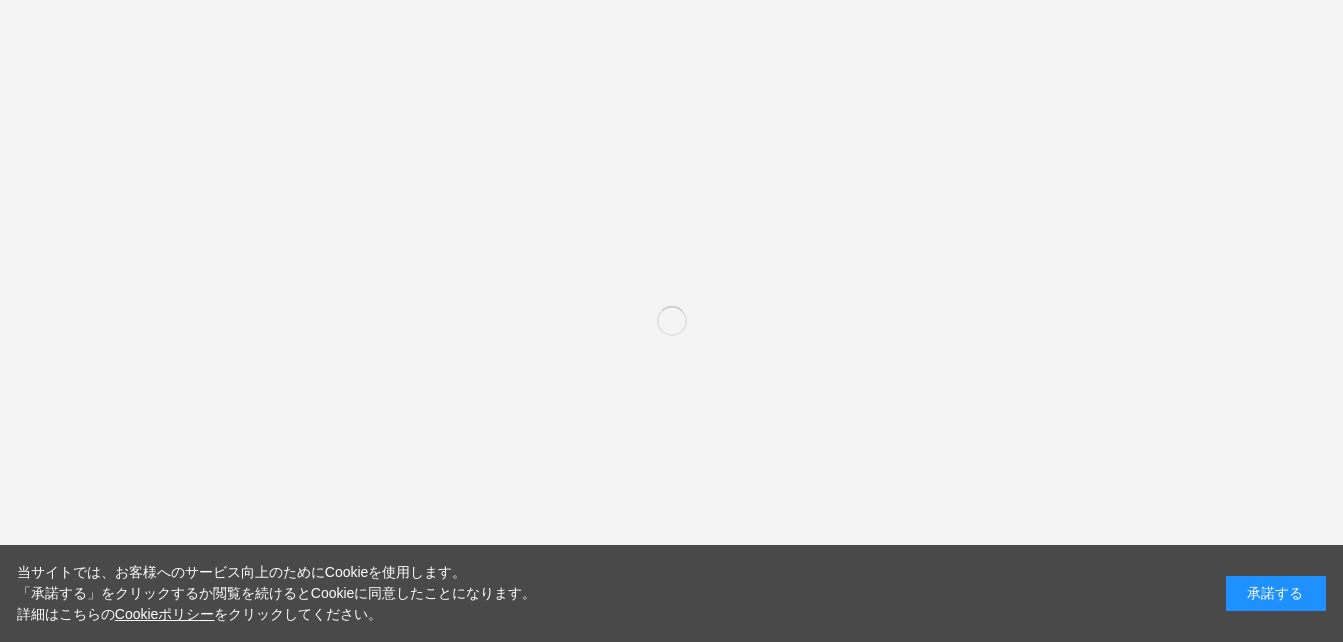 scroll, scrollTop: 0, scrollLeft: 0, axis: both 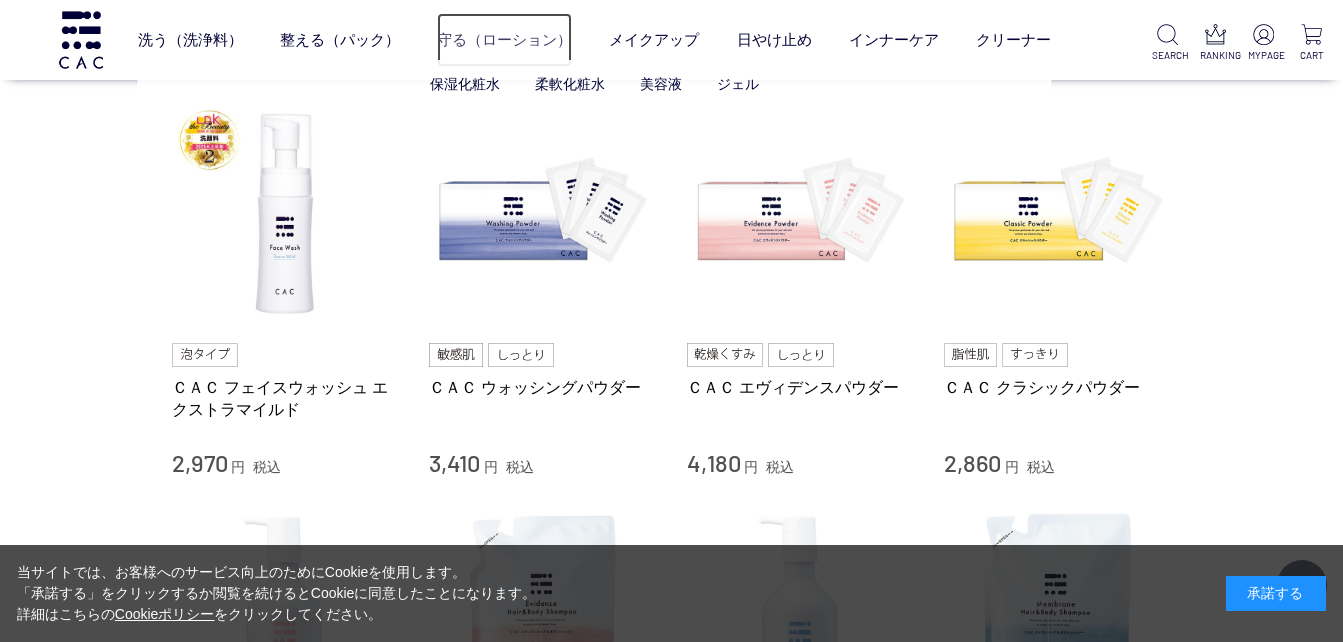 click on "守る（ローション）" at bounding box center (504, 39) 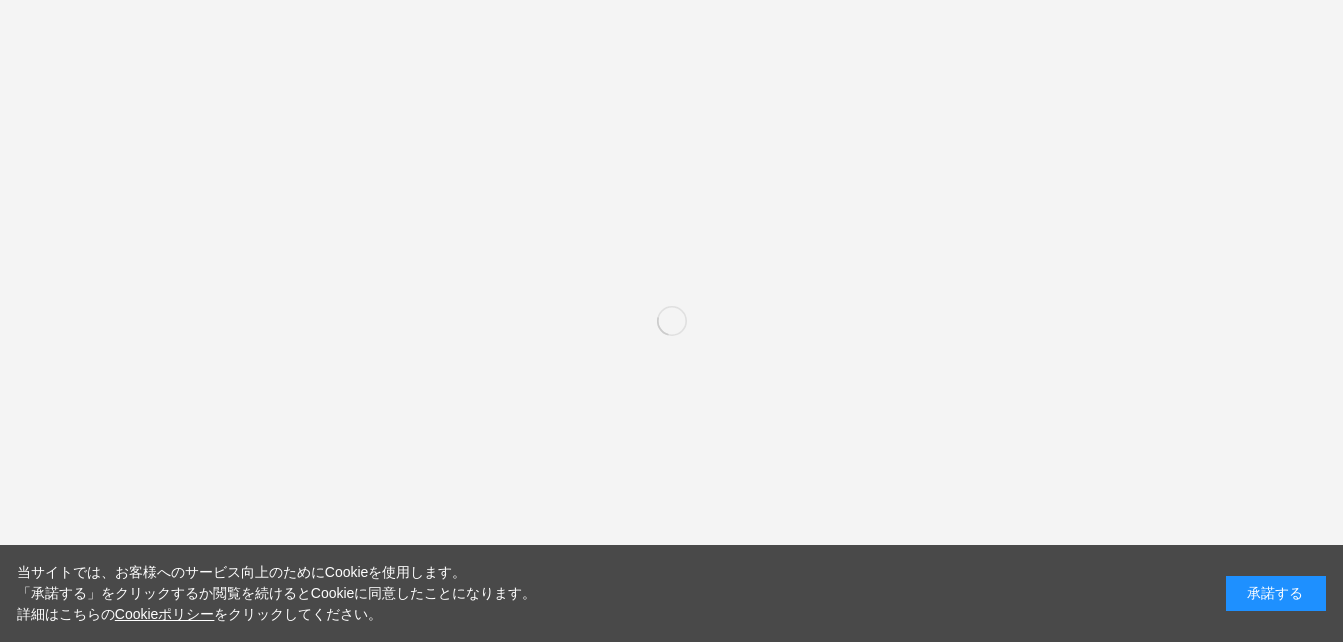 scroll, scrollTop: 0, scrollLeft: 0, axis: both 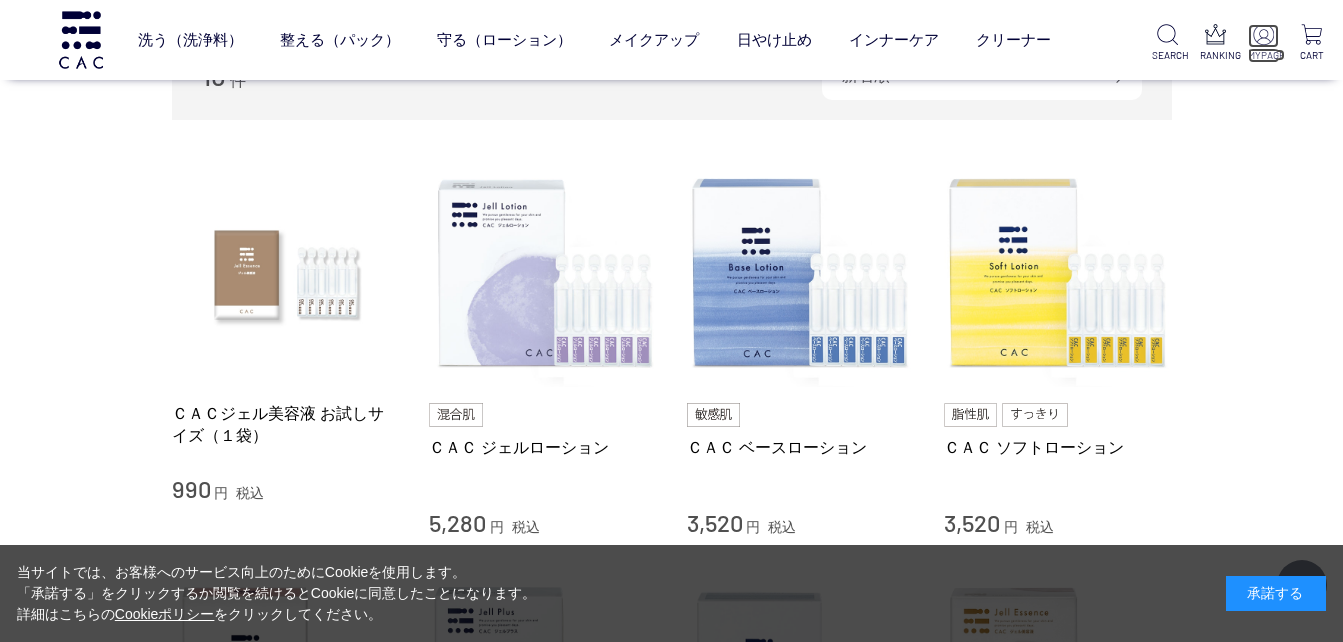 click at bounding box center (1263, 36) 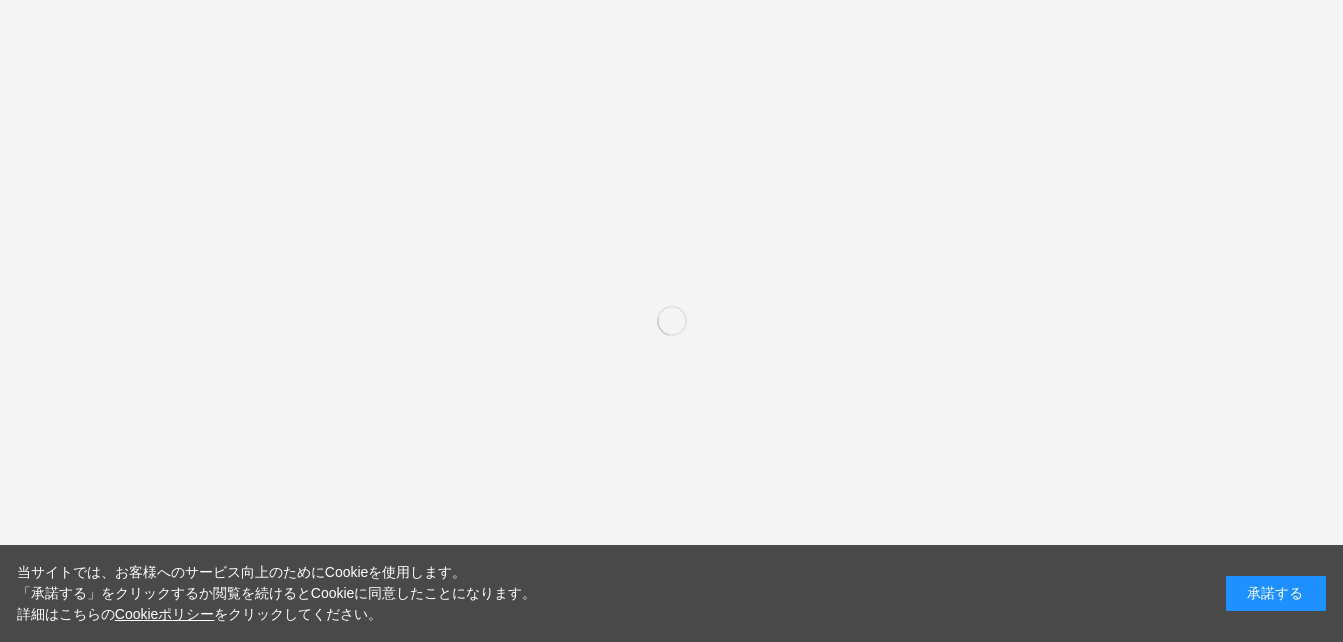scroll, scrollTop: 0, scrollLeft: 0, axis: both 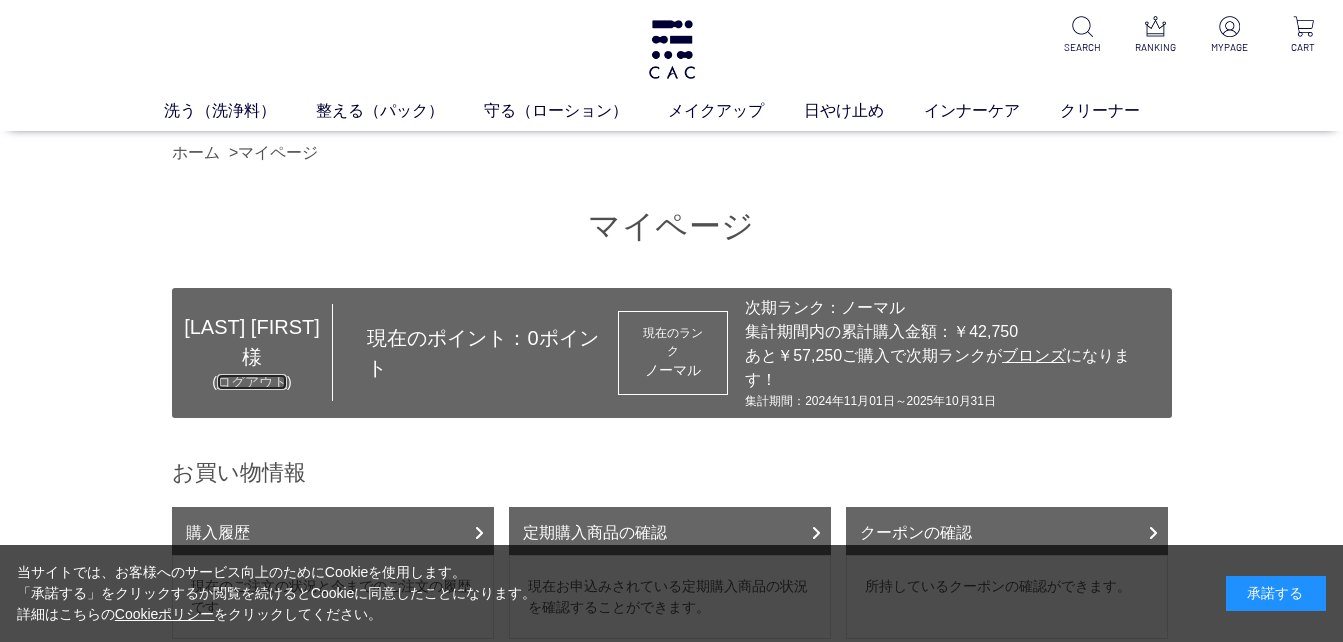 click on "ログアウト" at bounding box center [252, 382] 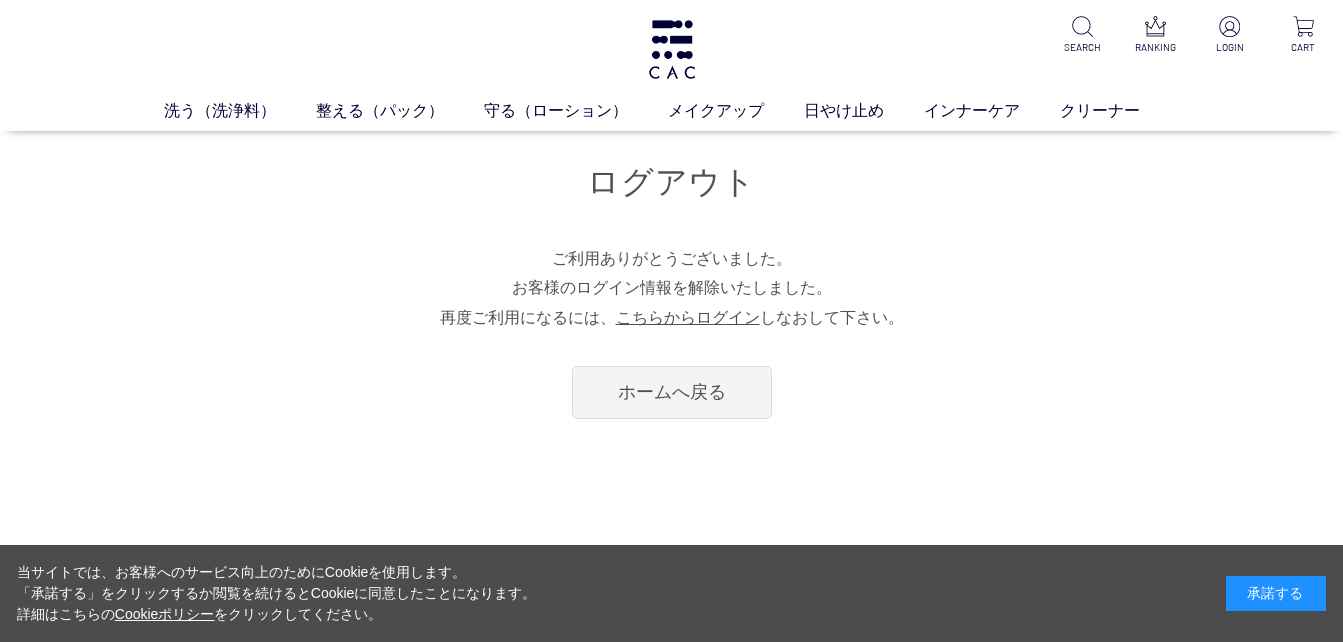 scroll, scrollTop: 0, scrollLeft: 0, axis: both 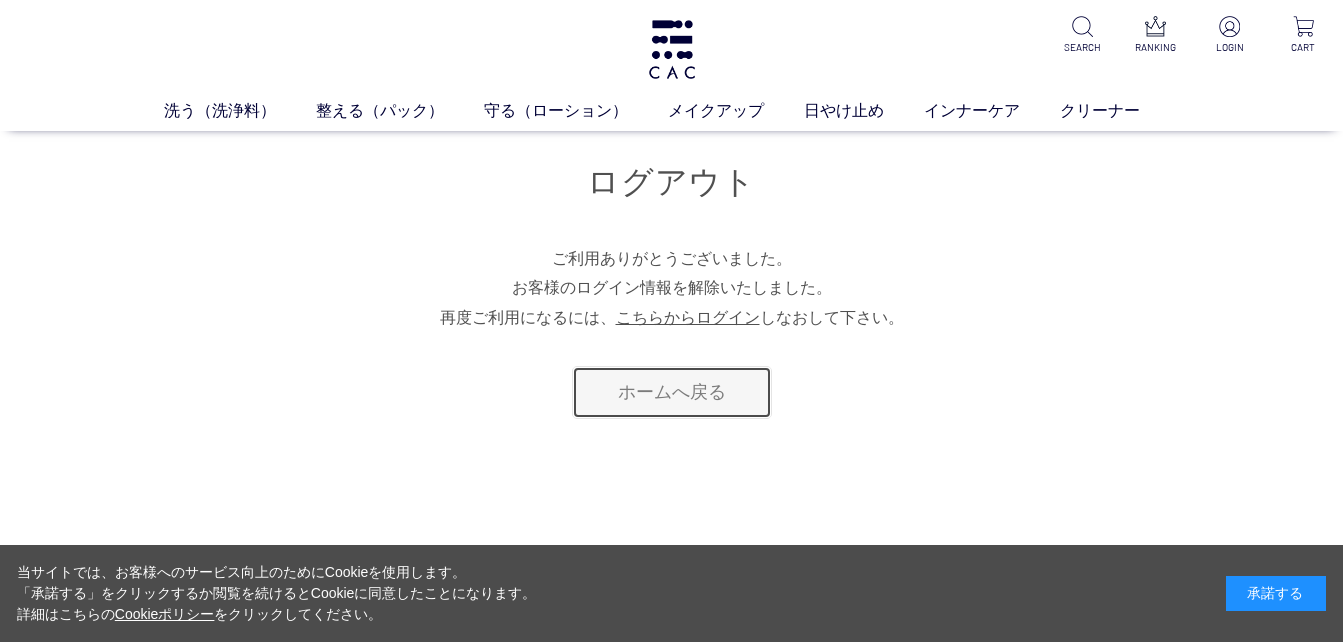 click on "ホームへ戻る" at bounding box center [672, 392] 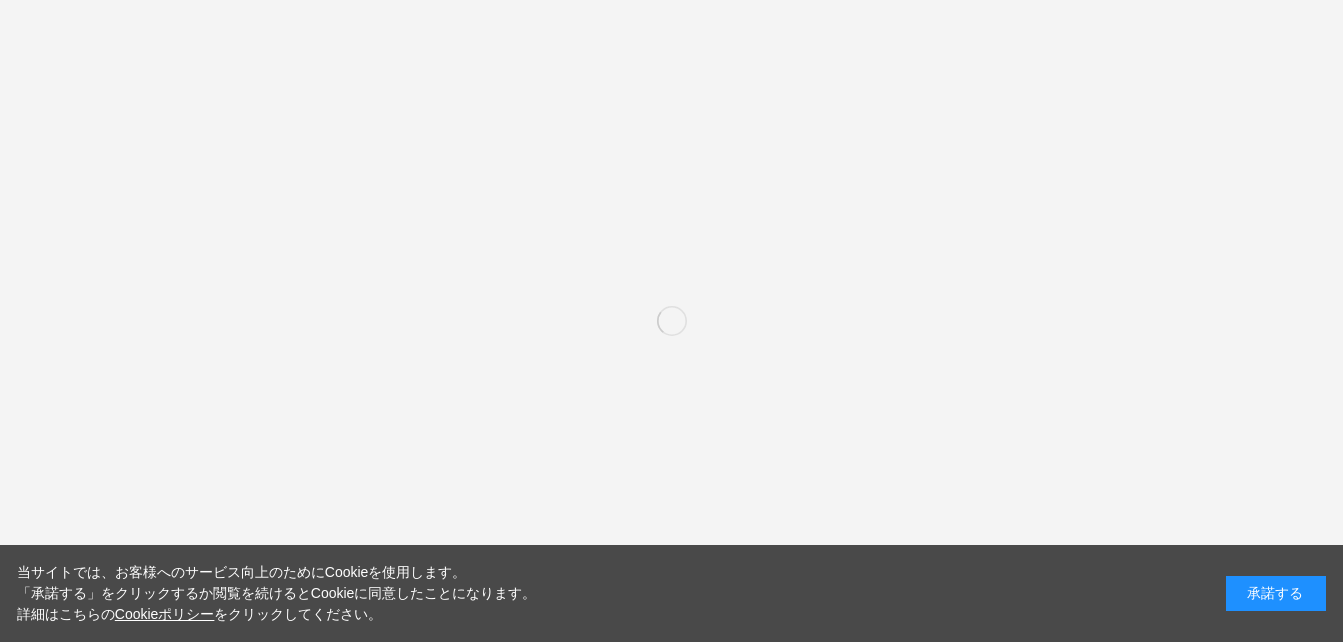 scroll, scrollTop: 0, scrollLeft: 0, axis: both 